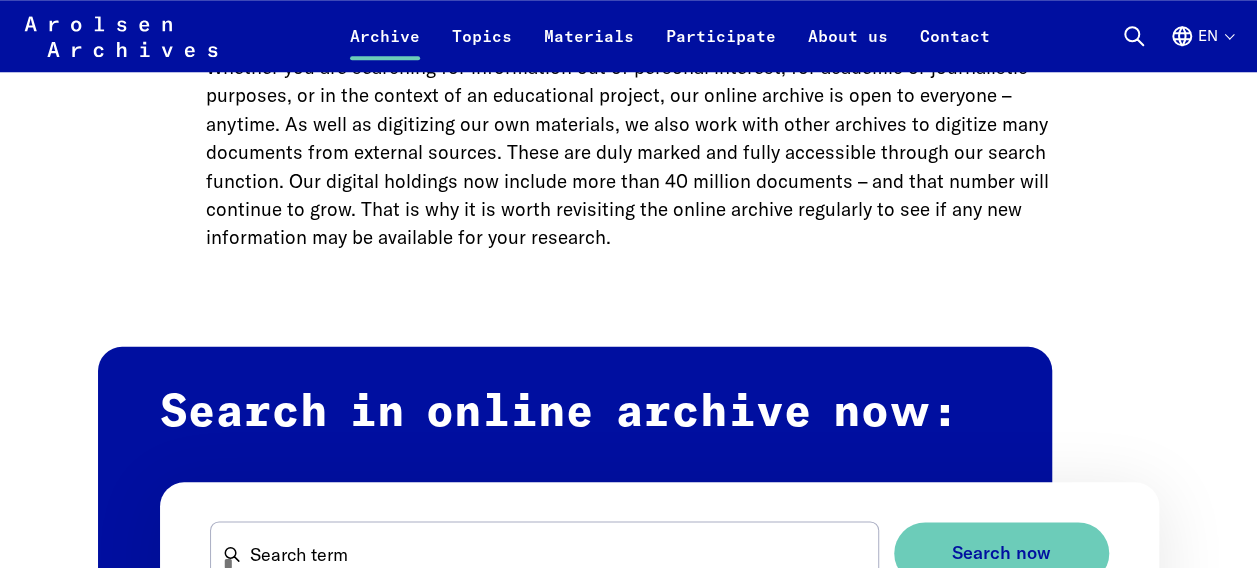 scroll, scrollTop: 1033, scrollLeft: 0, axis: vertical 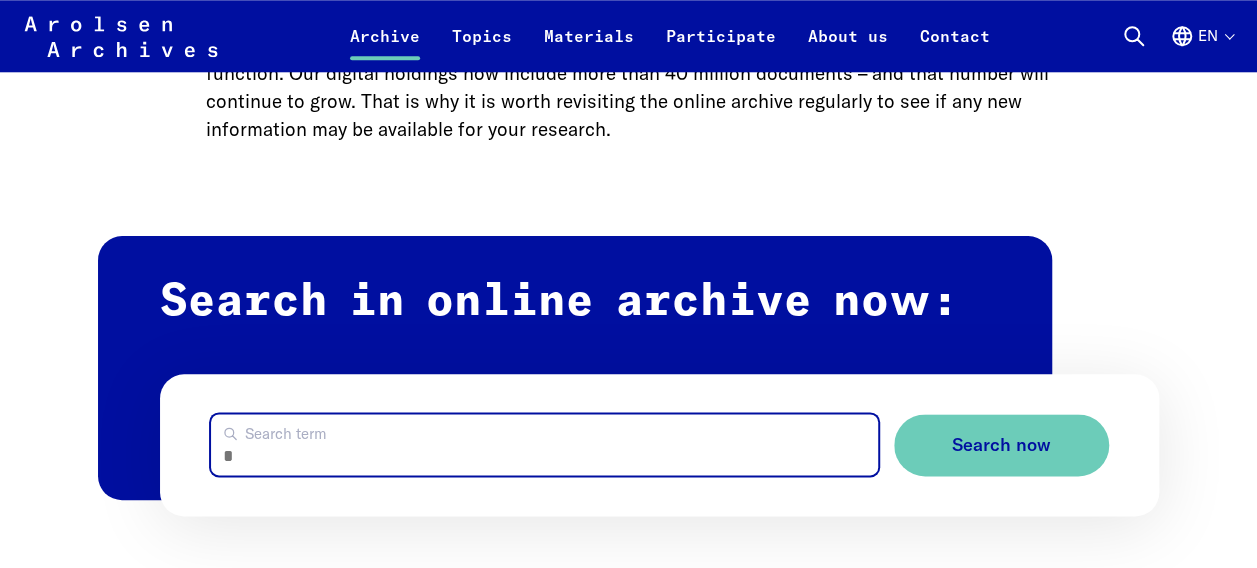 click on "Search term" at bounding box center [545, 444] 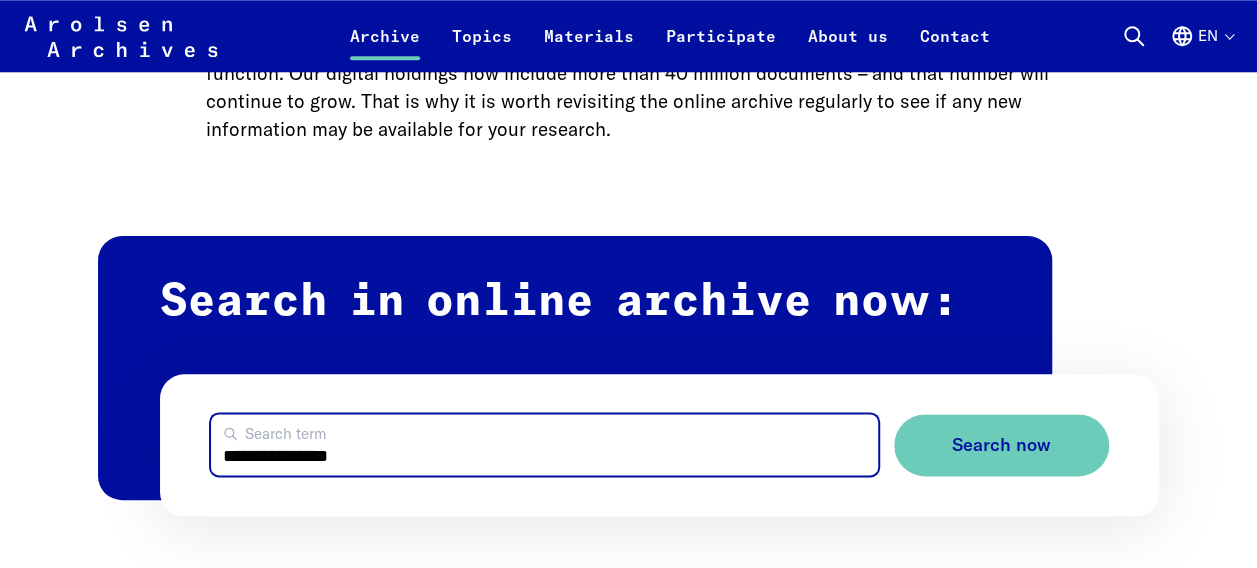 type on "**********" 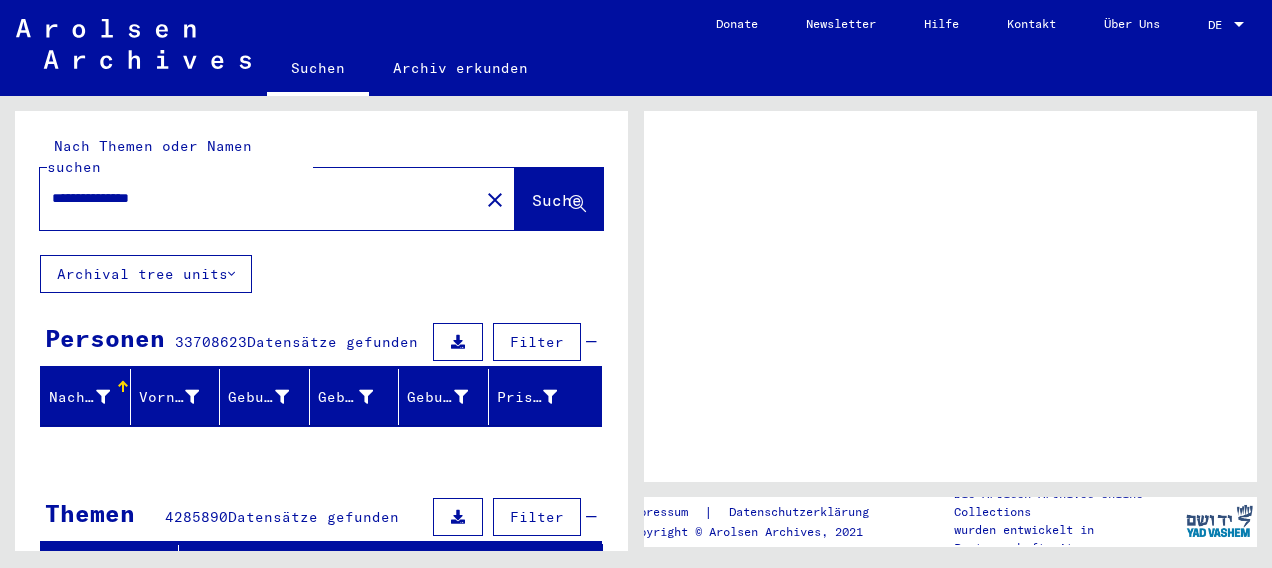 scroll, scrollTop: 0, scrollLeft: 0, axis: both 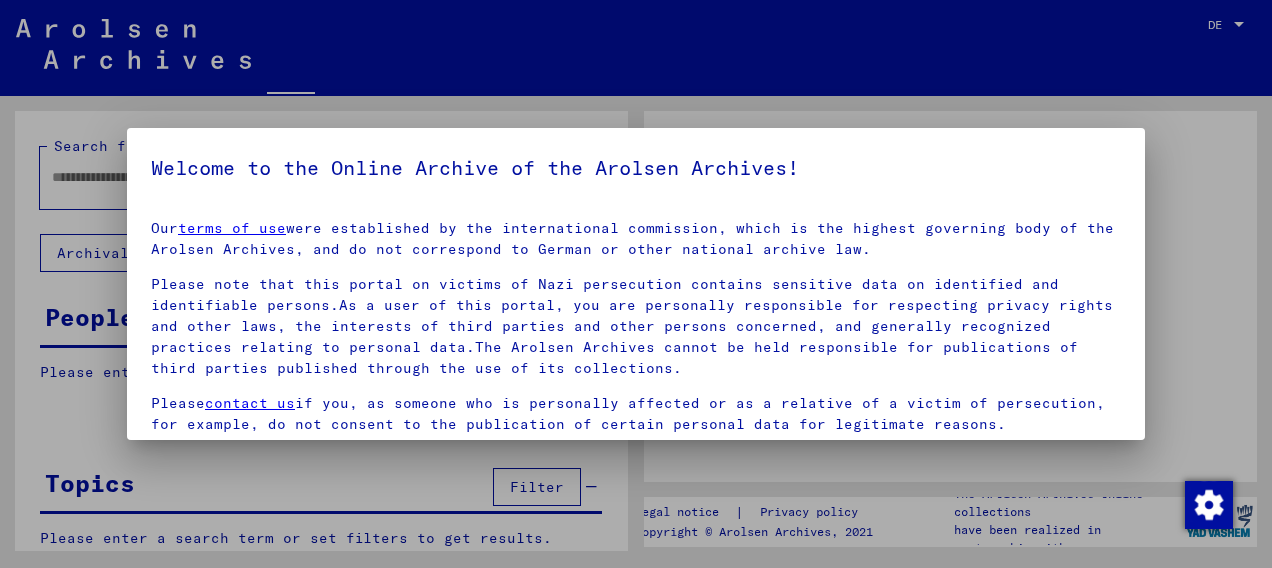 click at bounding box center [636, 284] 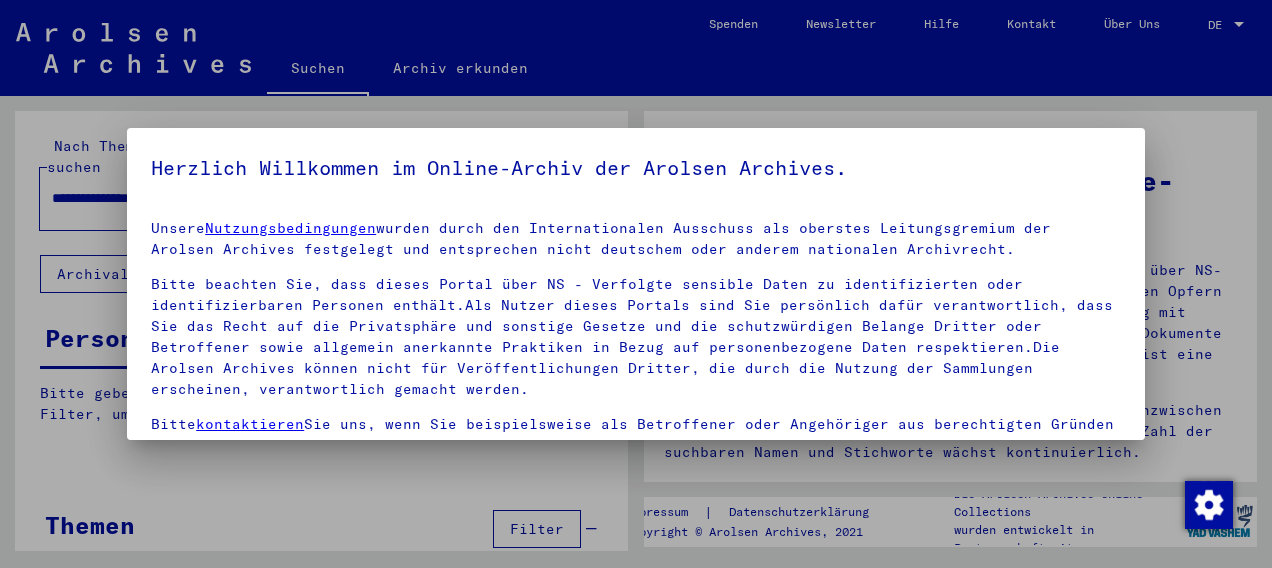 scroll, scrollTop: 176, scrollLeft: 0, axis: vertical 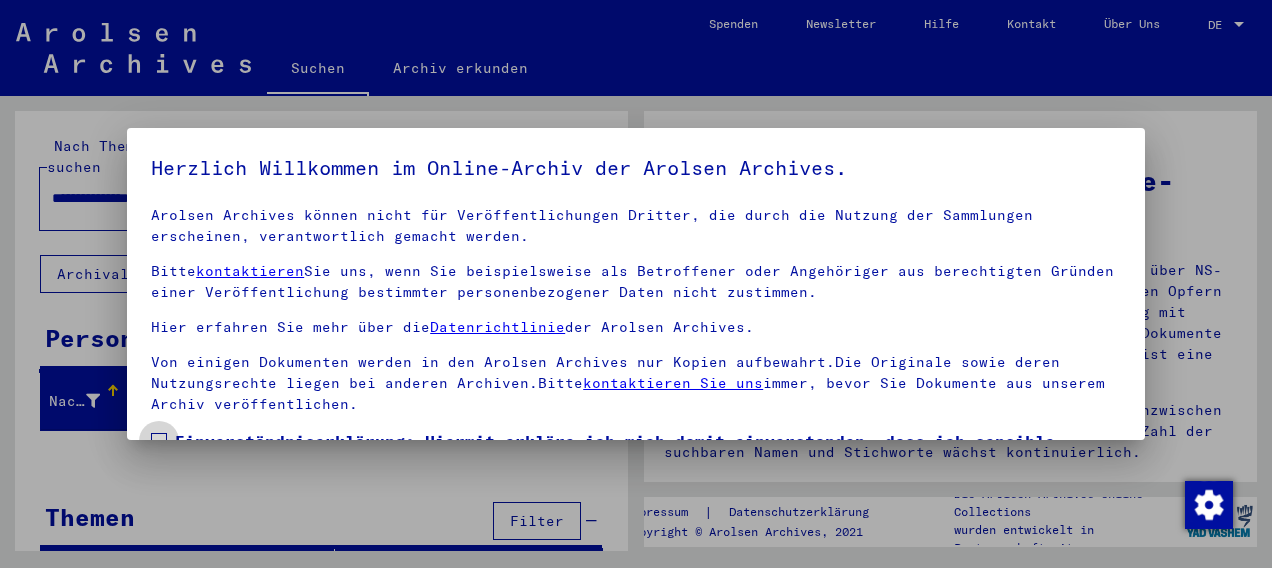 click at bounding box center [159, 441] 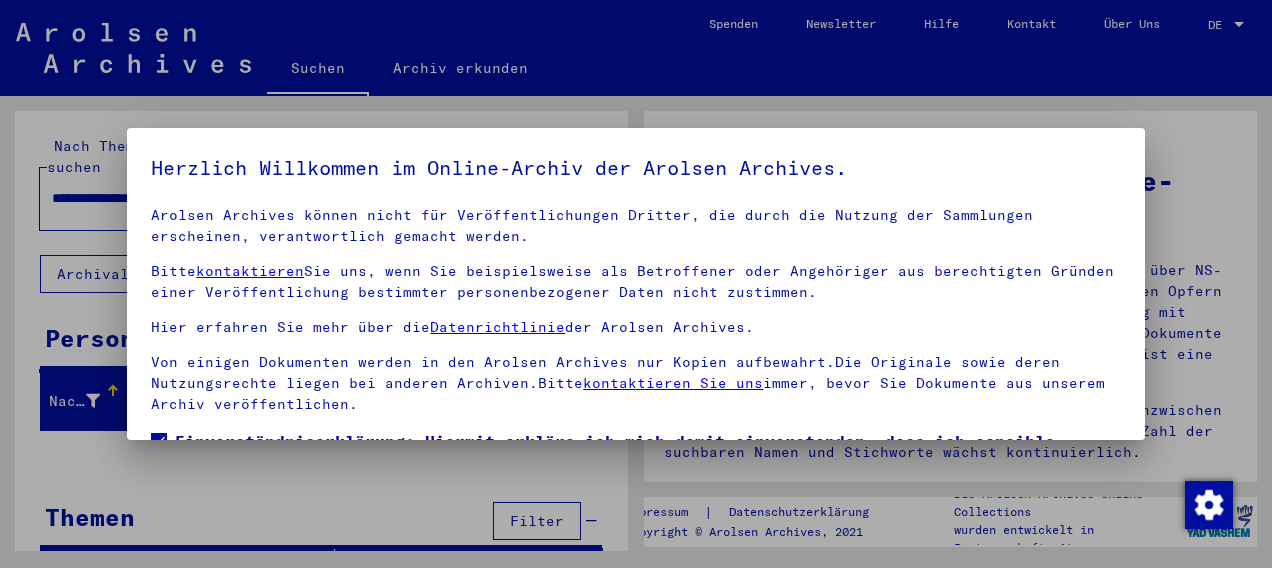 scroll, scrollTop: 156, scrollLeft: 0, axis: vertical 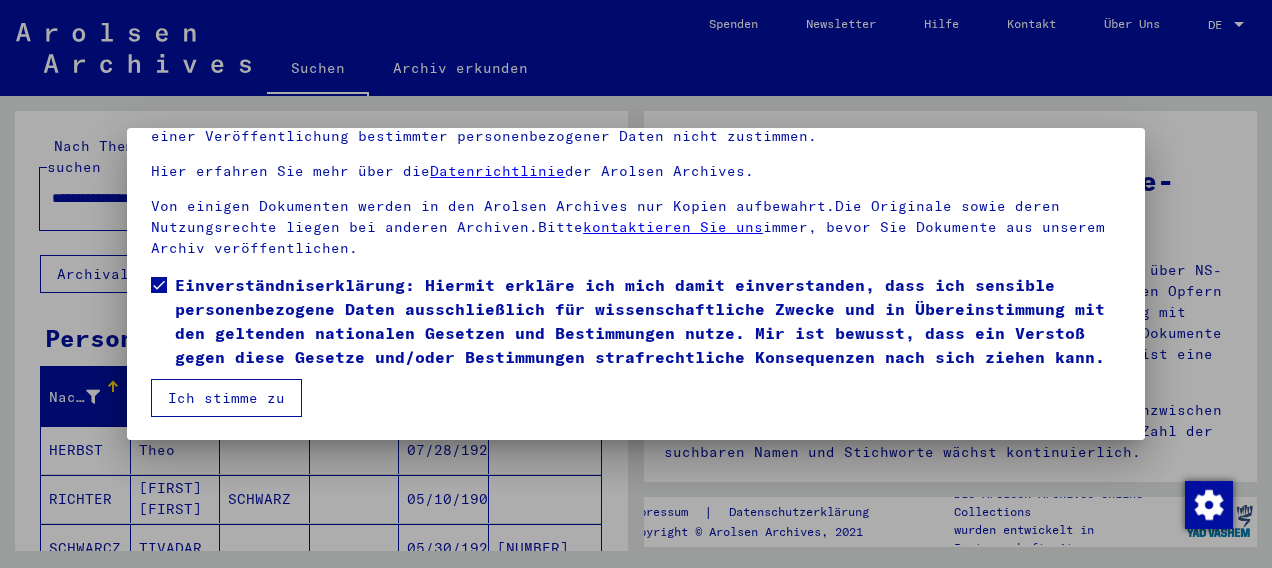 click on "Ich stimme zu" at bounding box center [226, 398] 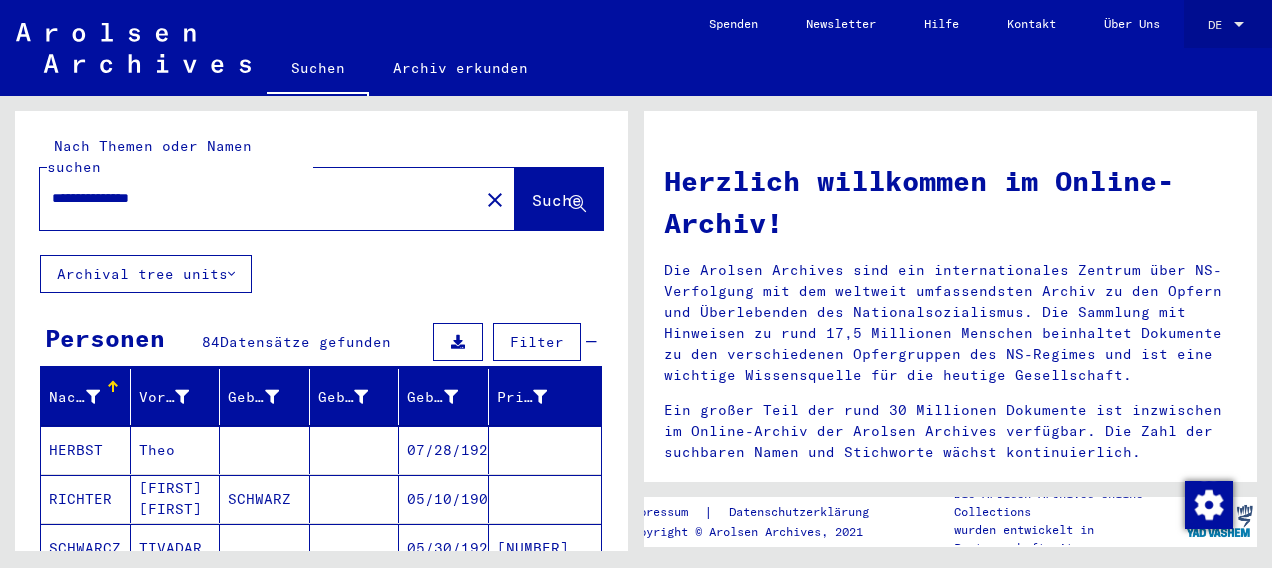 click at bounding box center [1239, 25] 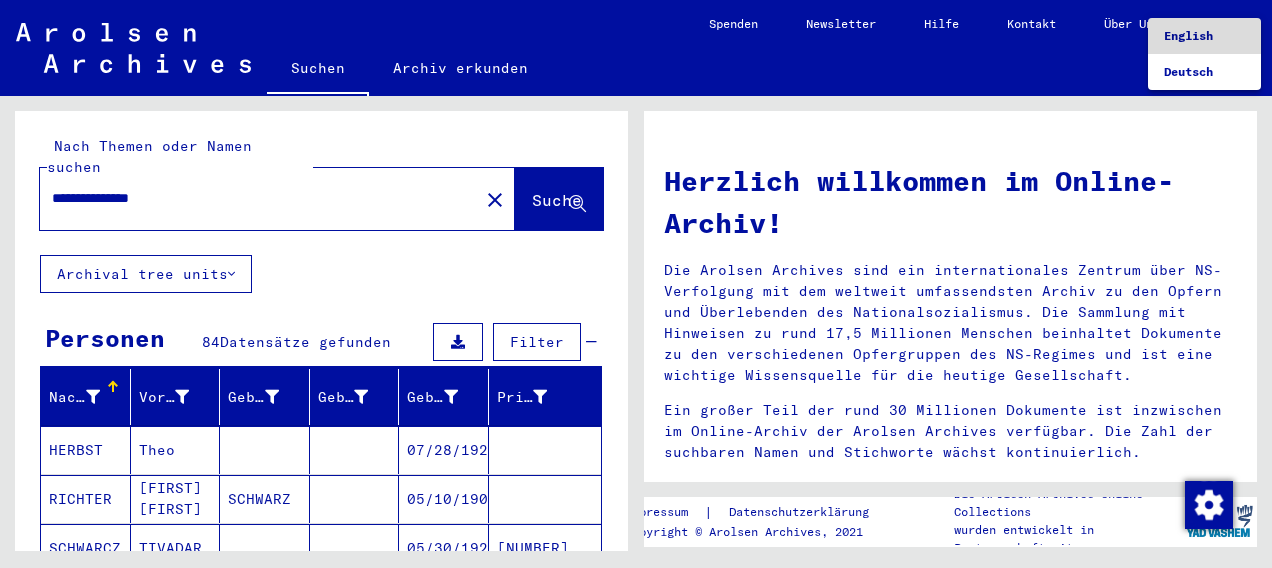 click on "English" at bounding box center [1188, 35] 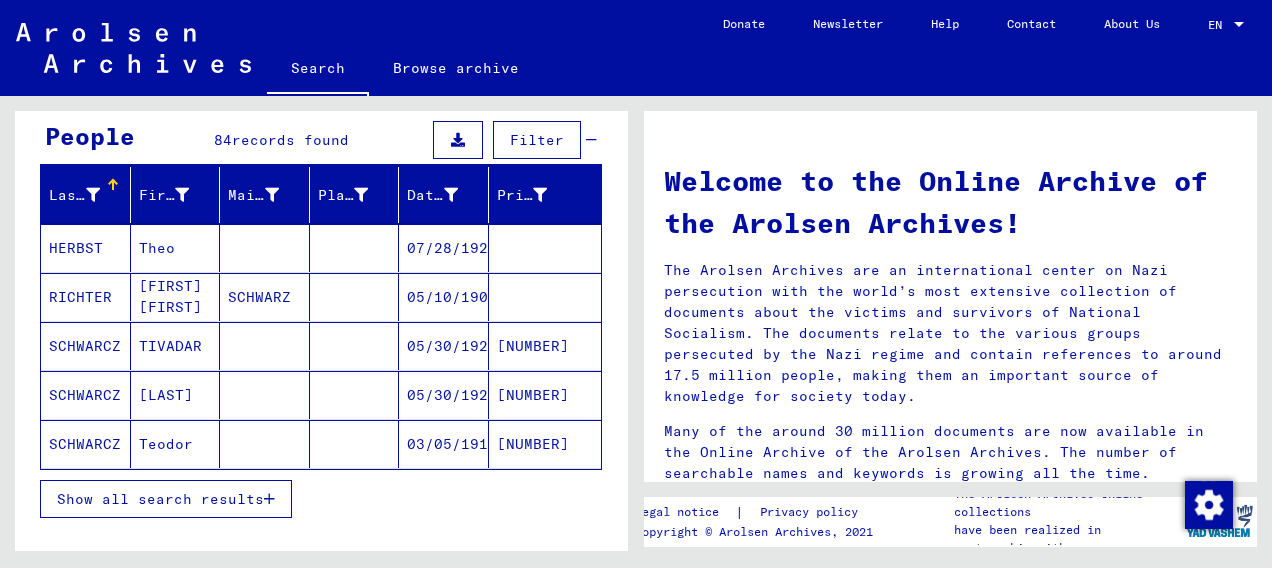 scroll, scrollTop: 180, scrollLeft: 0, axis: vertical 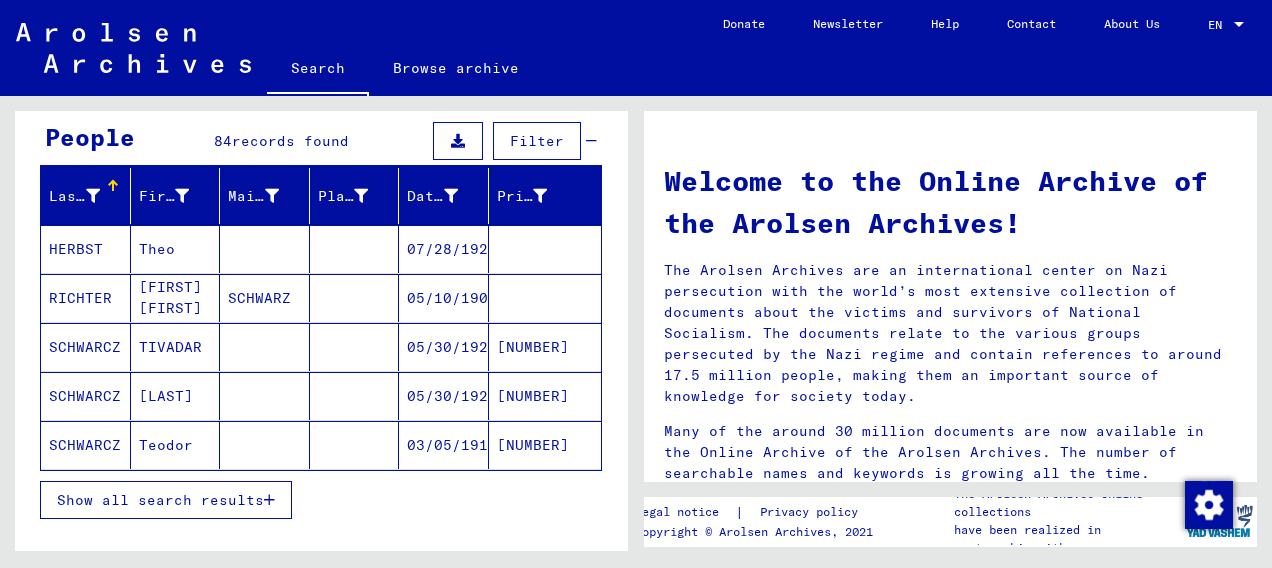 click on "SCHWARCZ" 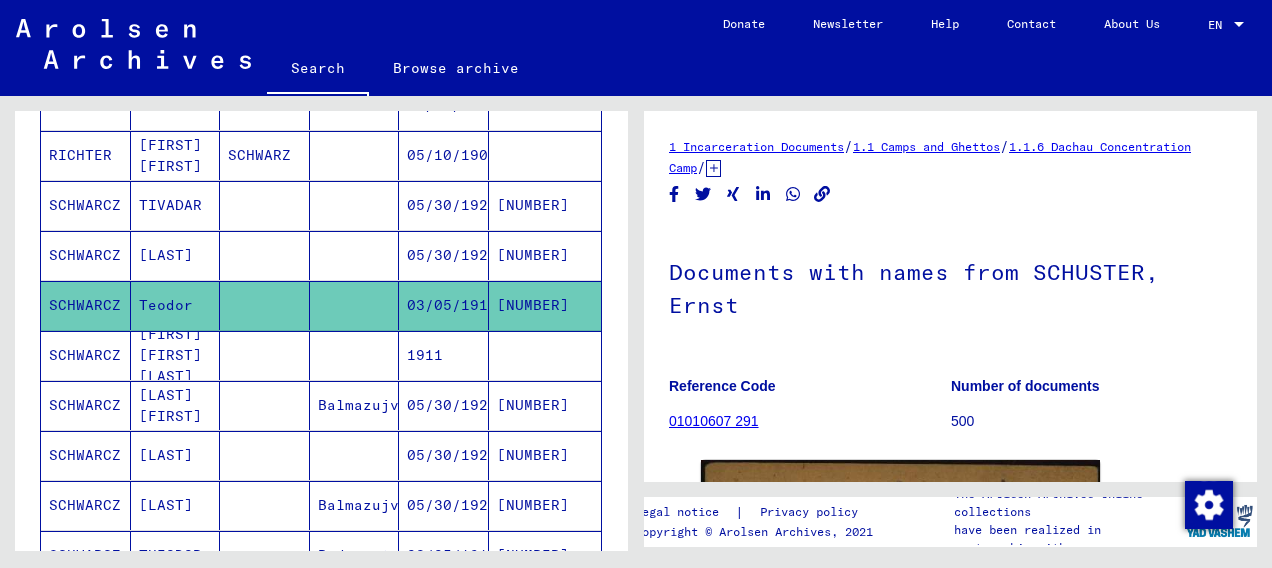 scroll, scrollTop: 328, scrollLeft: 0, axis: vertical 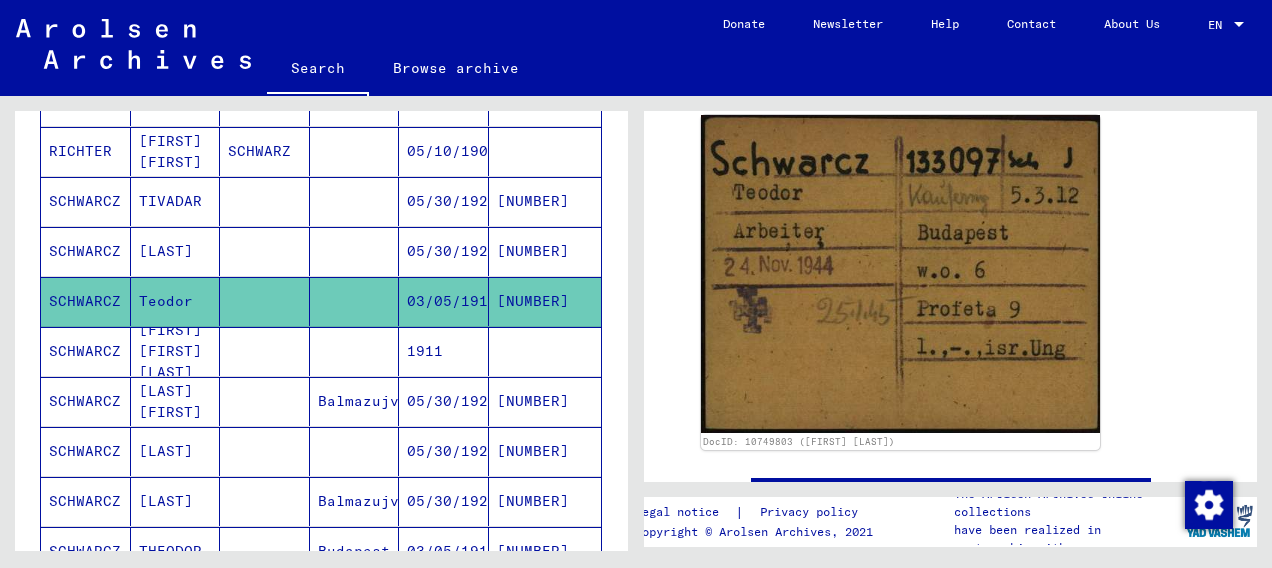 click on "[FIRST] [FIRST] [LAST]" at bounding box center [176, 401] 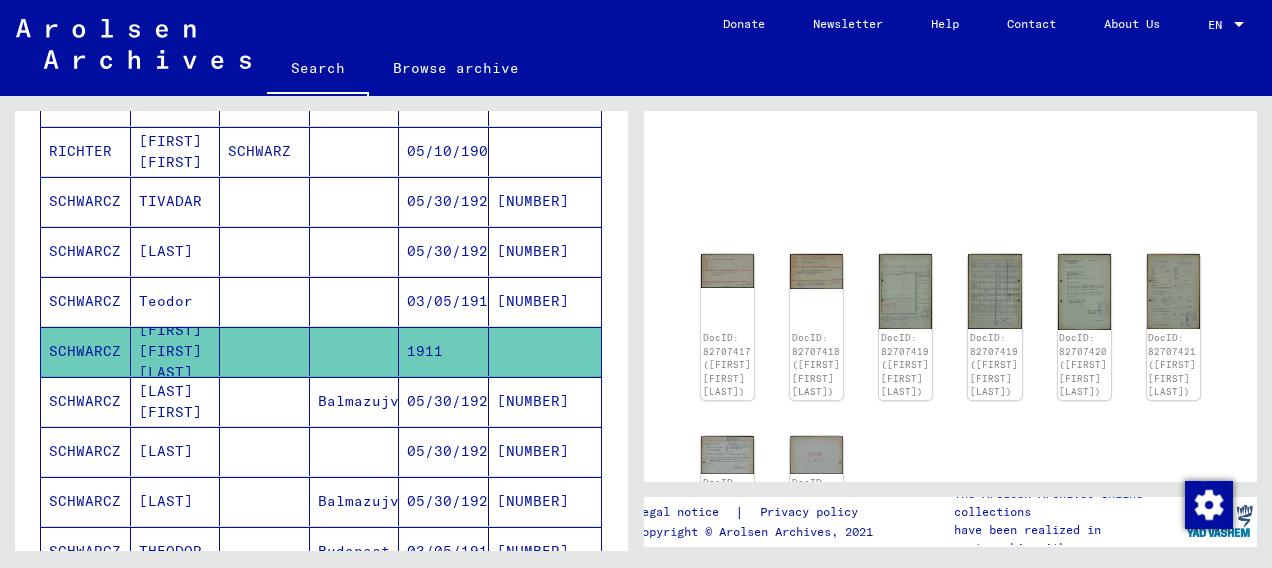 scroll, scrollTop: 92, scrollLeft: 0, axis: vertical 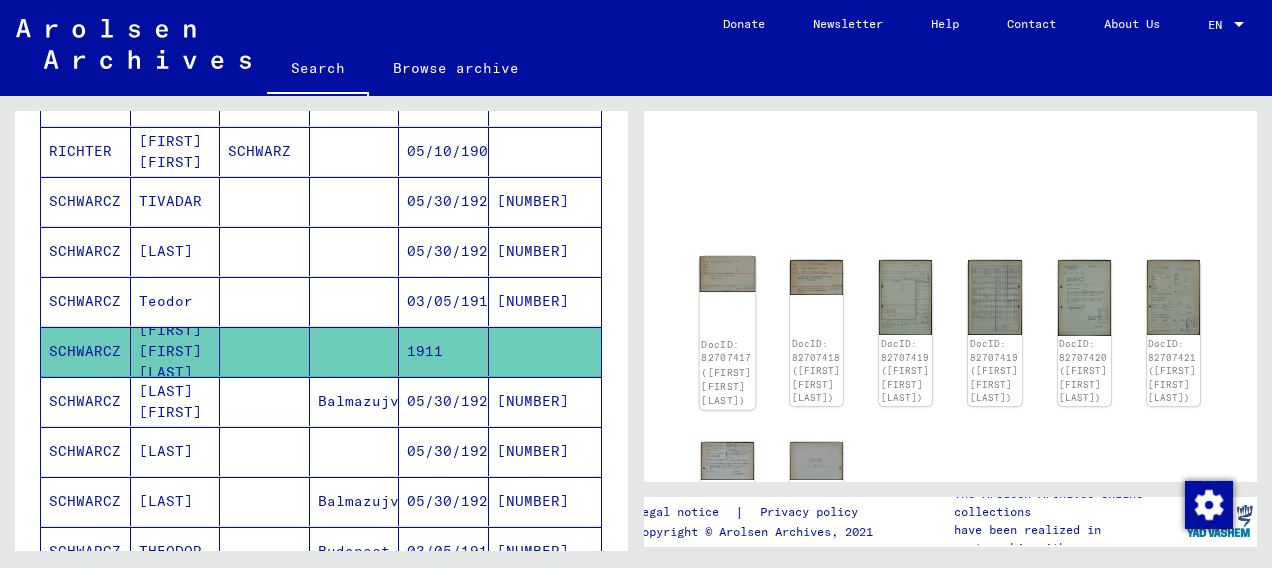 click 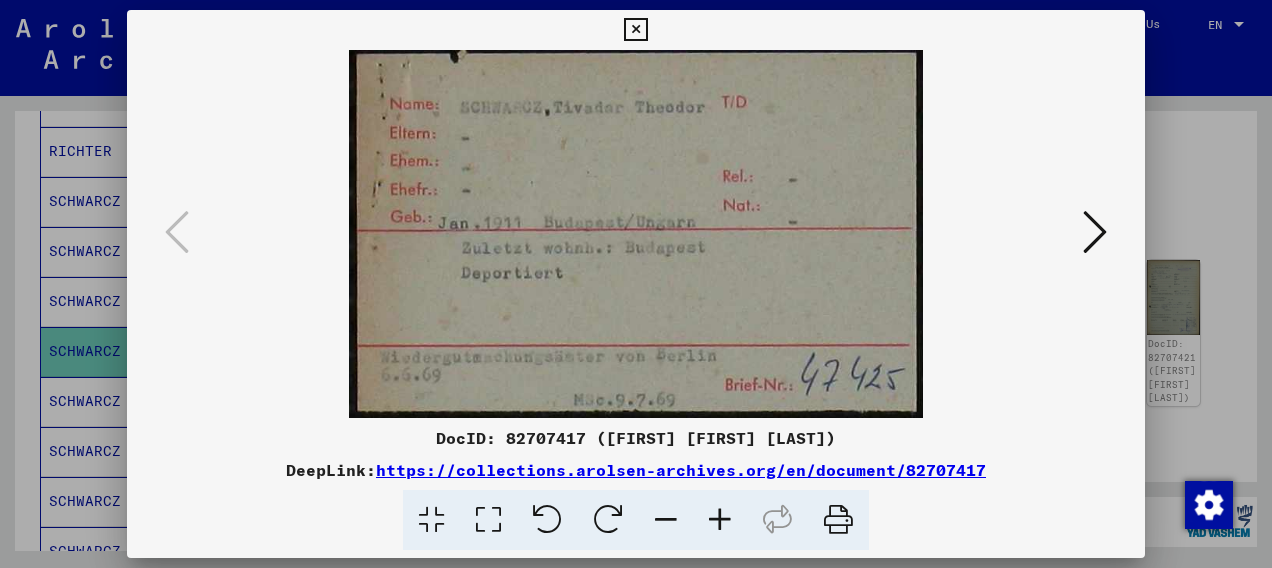 click at bounding box center (1095, 232) 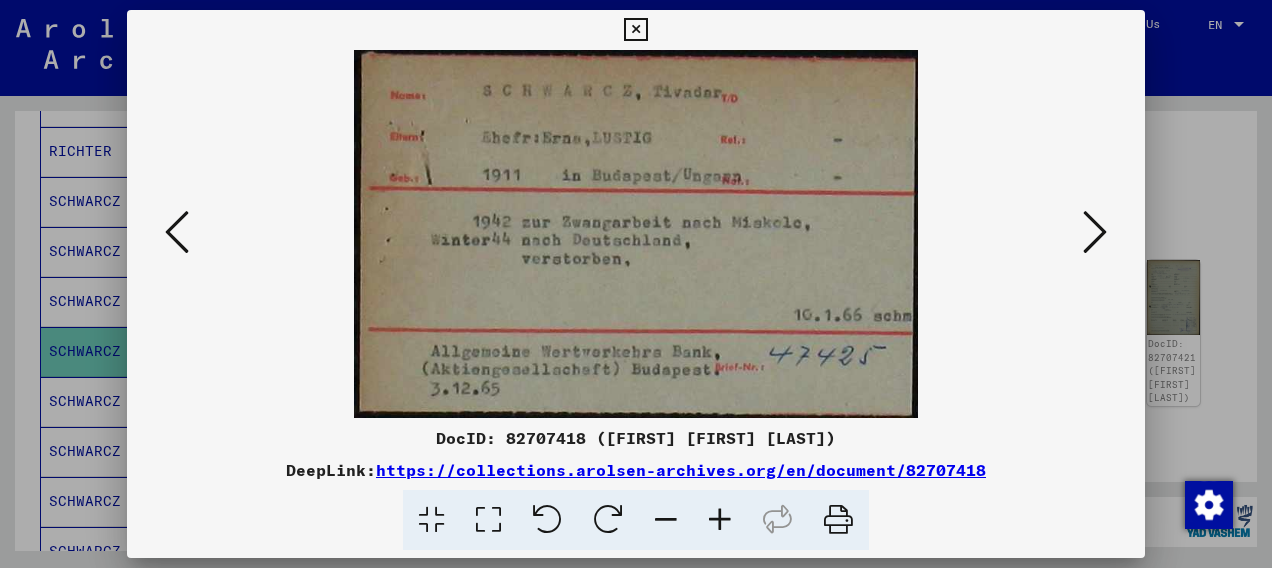 click at bounding box center [1095, 232] 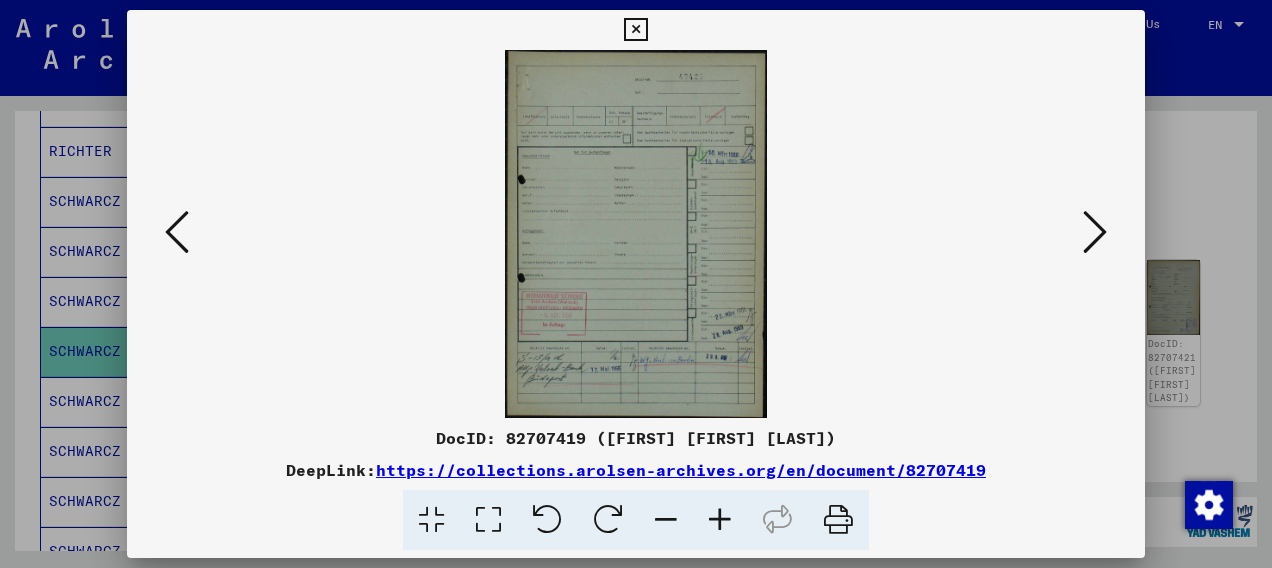 click at bounding box center (1095, 232) 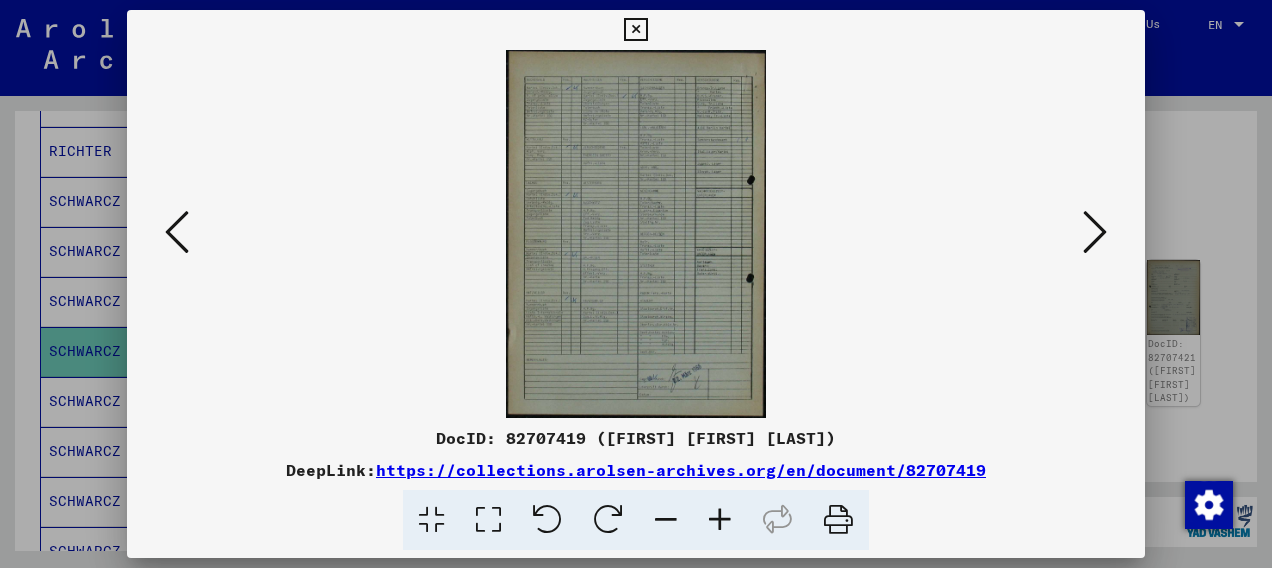click at bounding box center [1095, 232] 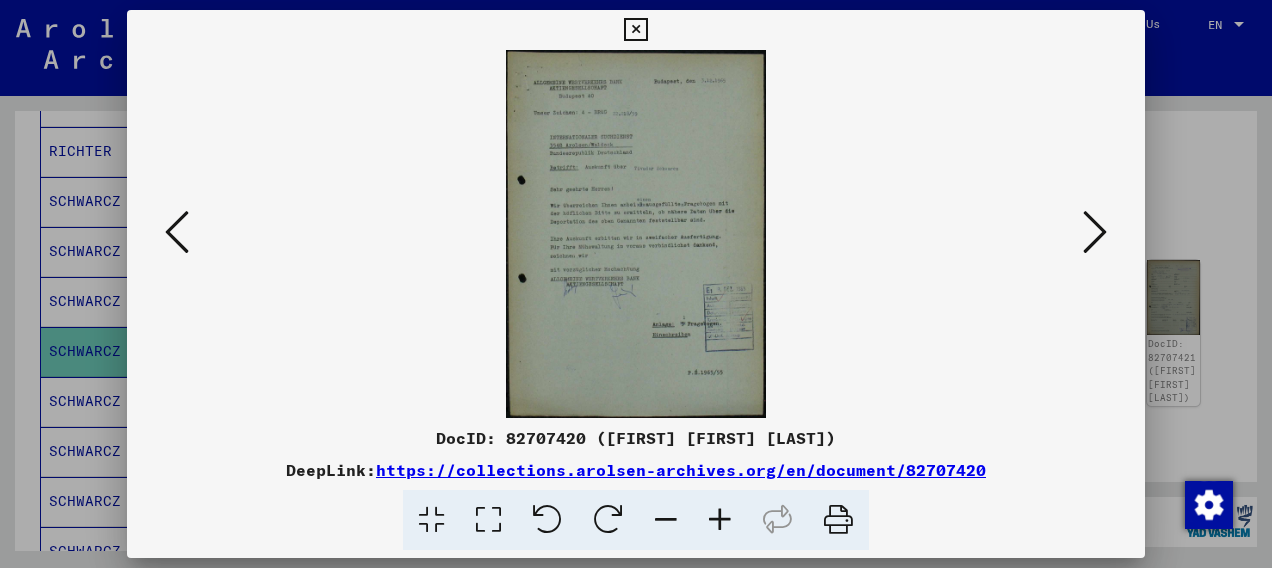 click at bounding box center (1095, 232) 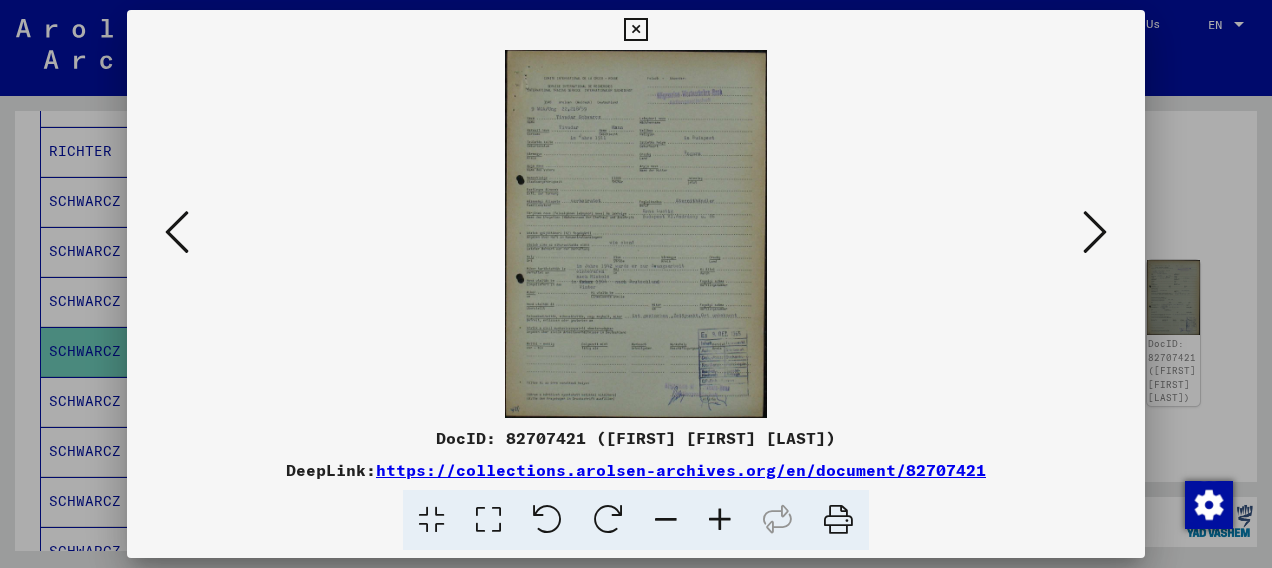 click at bounding box center [1095, 232] 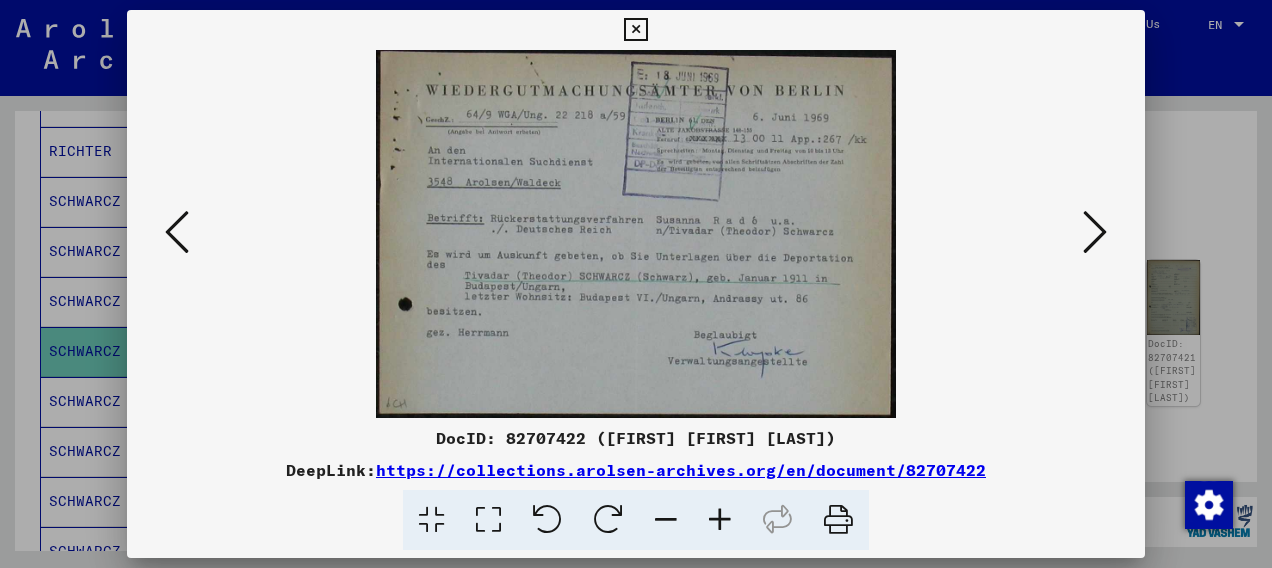 click at bounding box center [1095, 232] 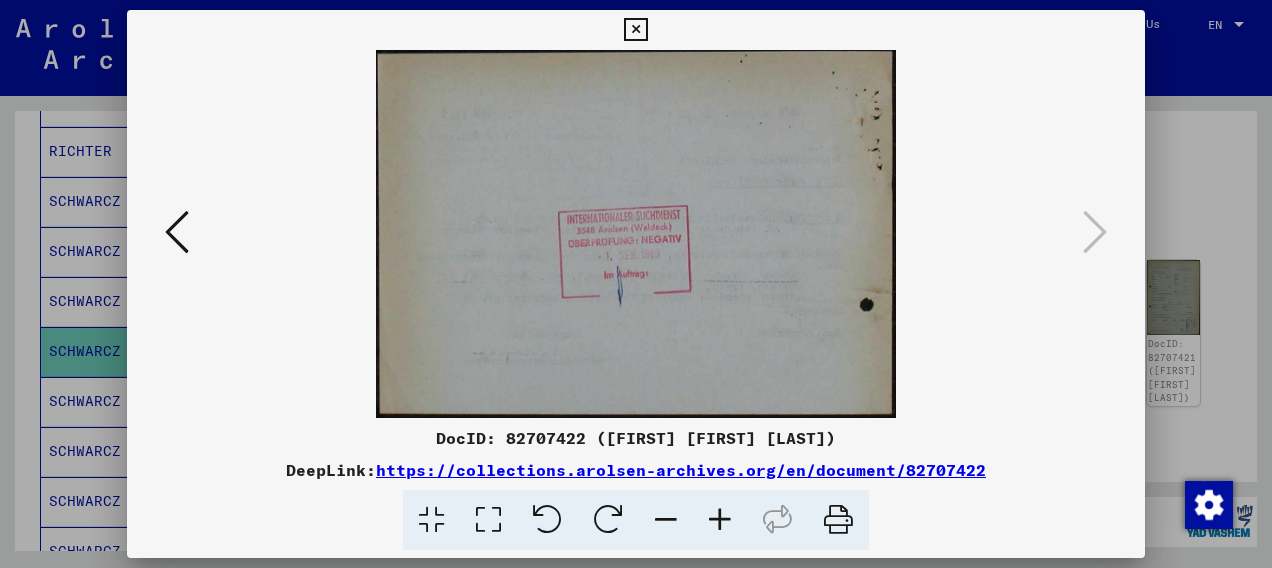 click at bounding box center [635, 30] 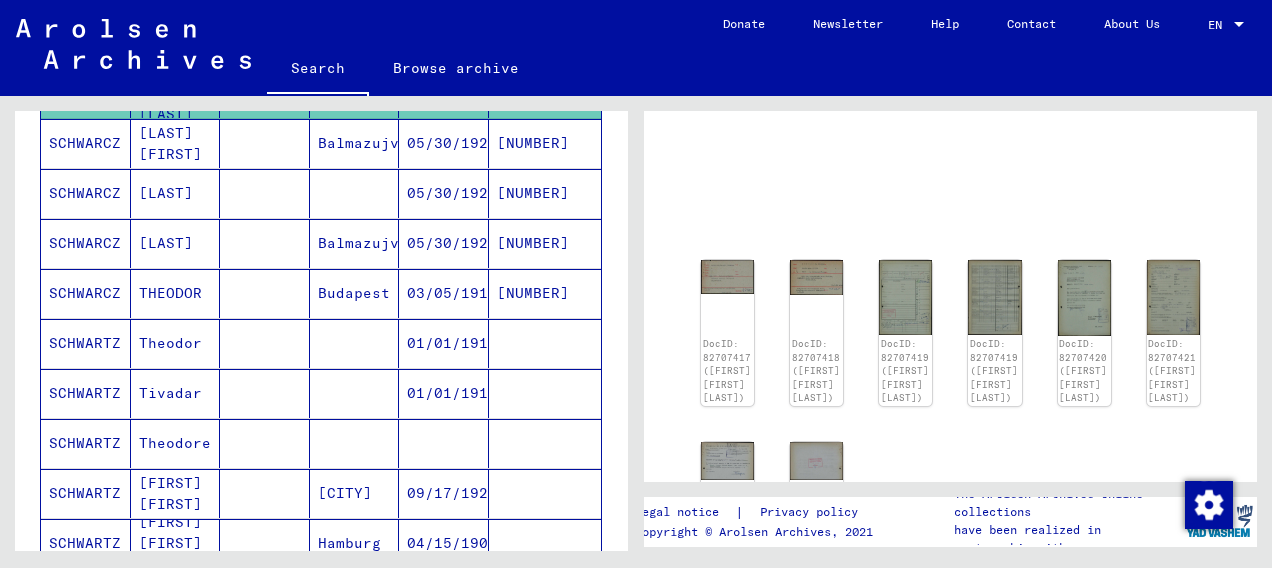 scroll, scrollTop: 587, scrollLeft: 0, axis: vertical 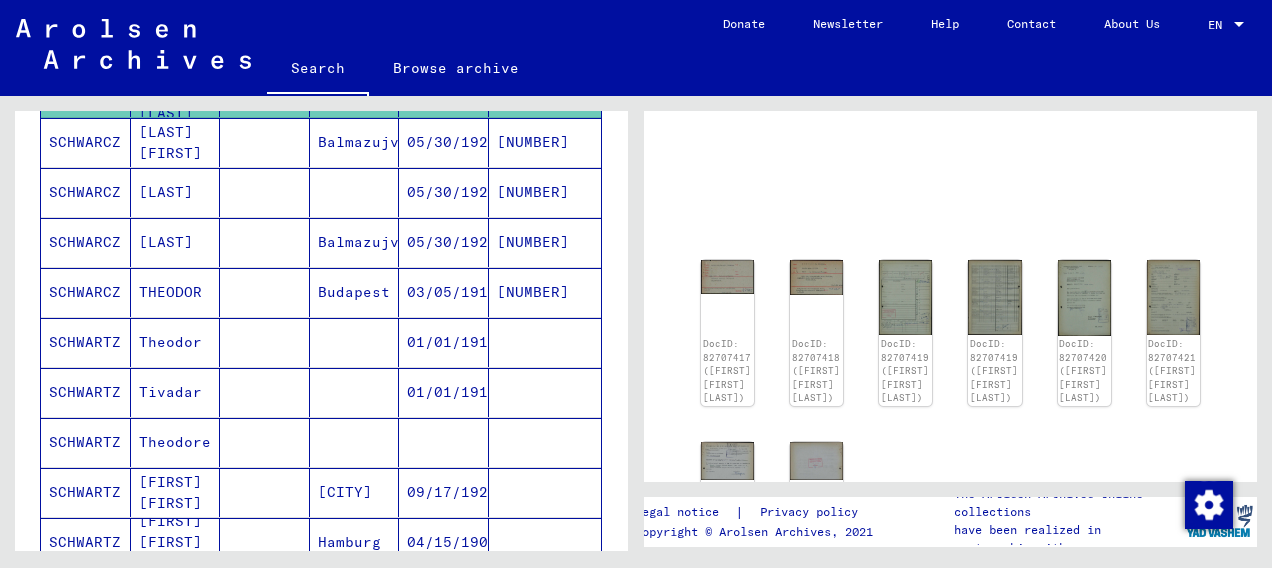 click on "Tivadar" at bounding box center (176, 442) 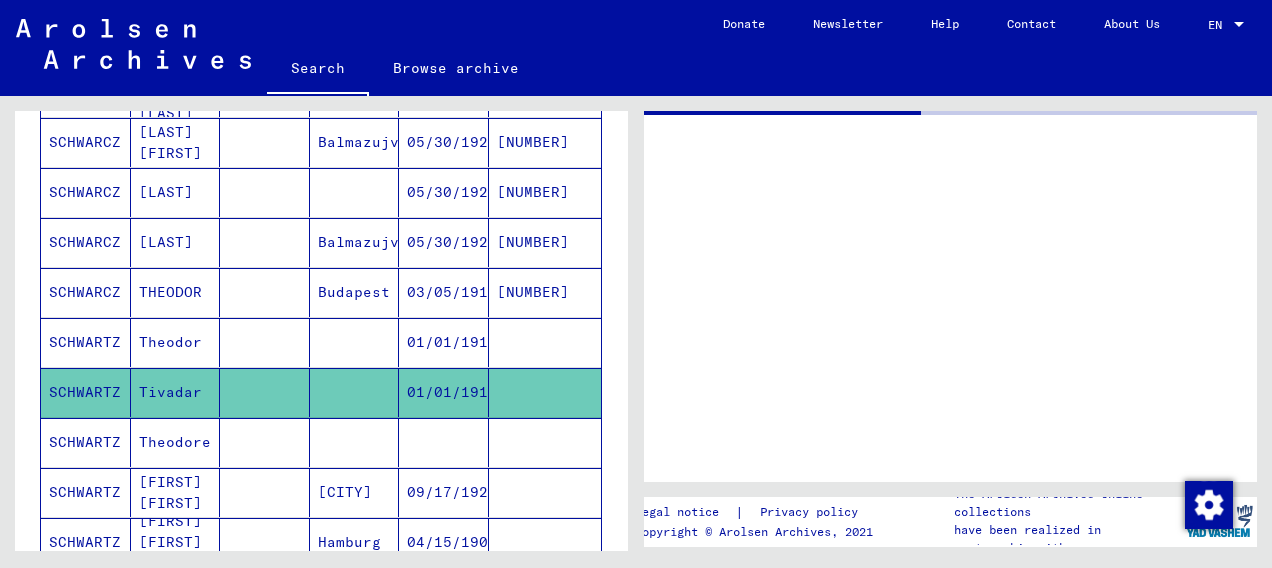 scroll, scrollTop: 0, scrollLeft: 0, axis: both 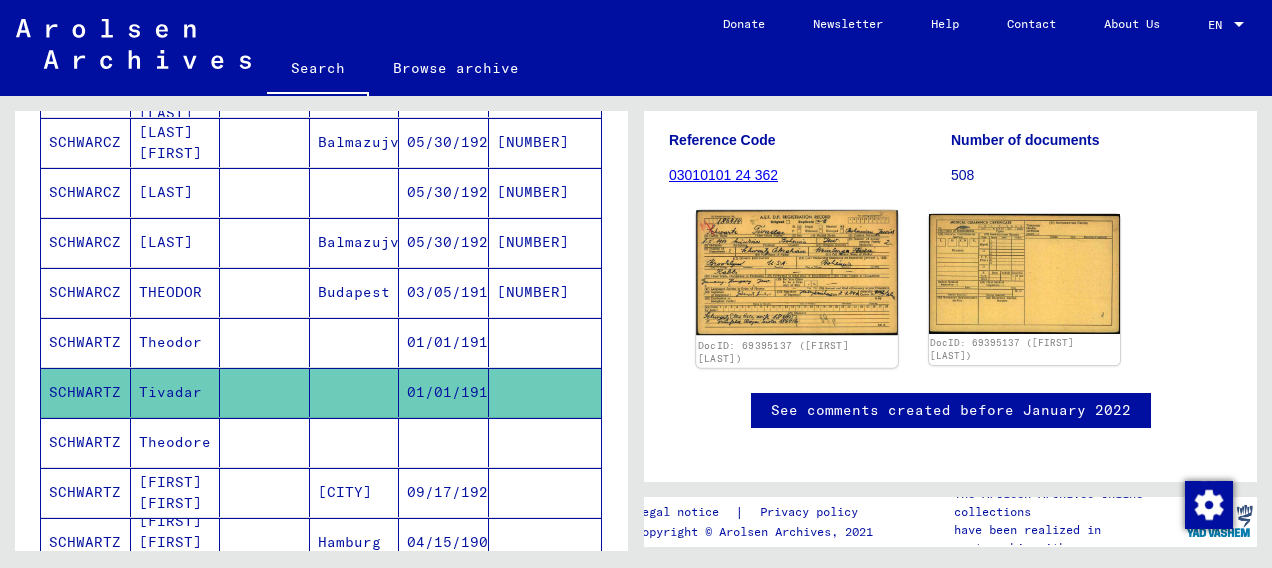 click 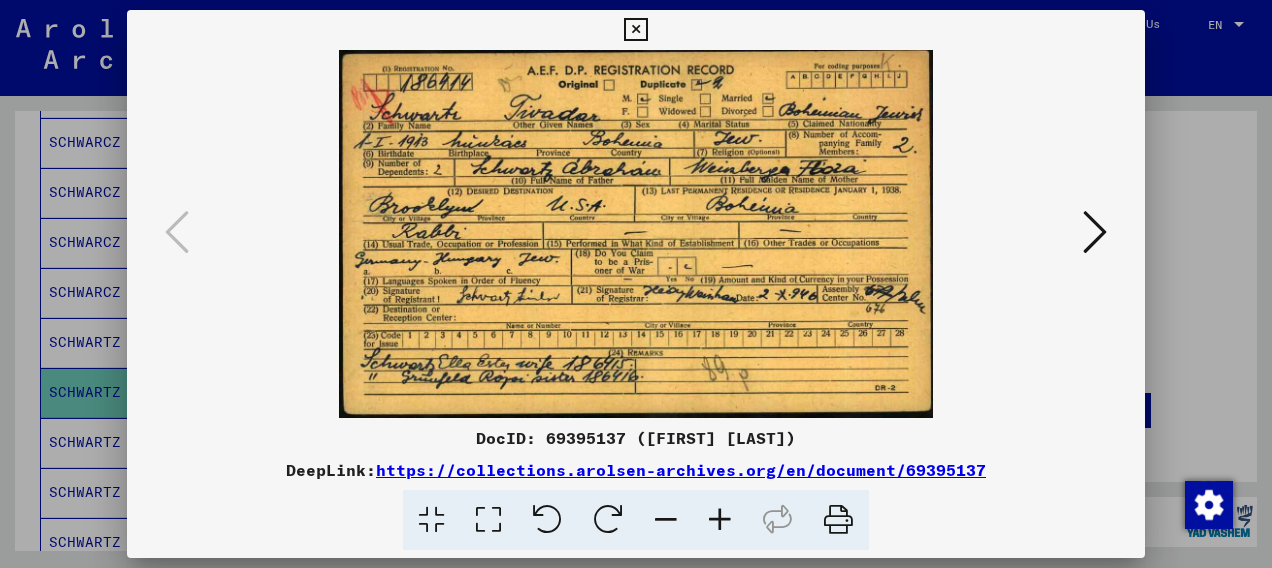 click at bounding box center (635, 30) 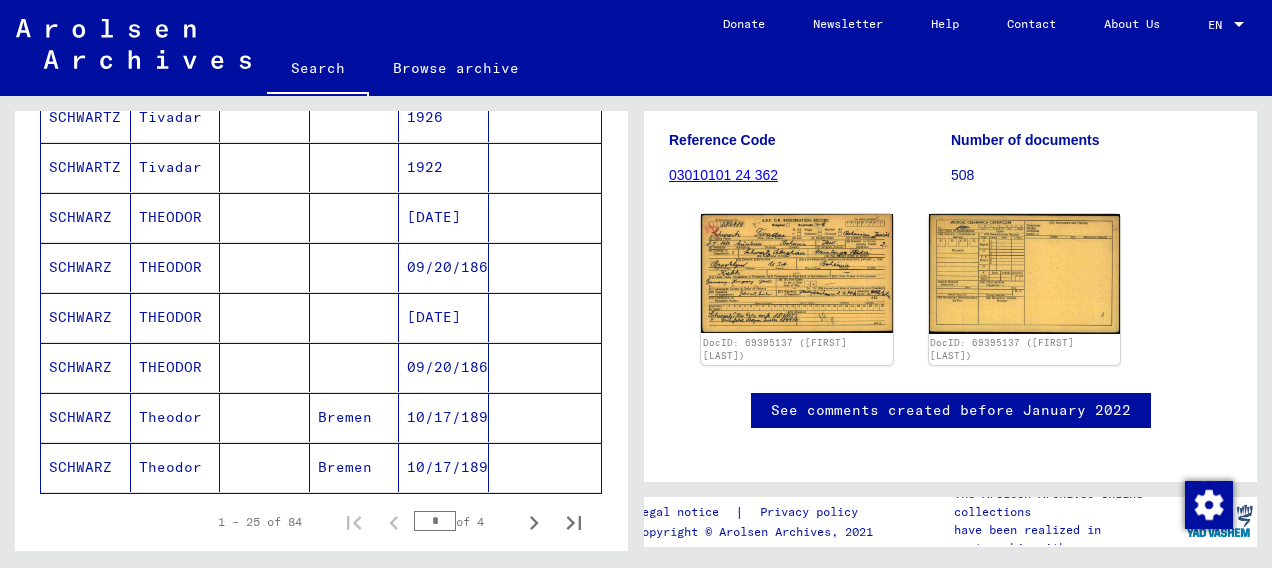 scroll, scrollTop: 1161, scrollLeft: 0, axis: vertical 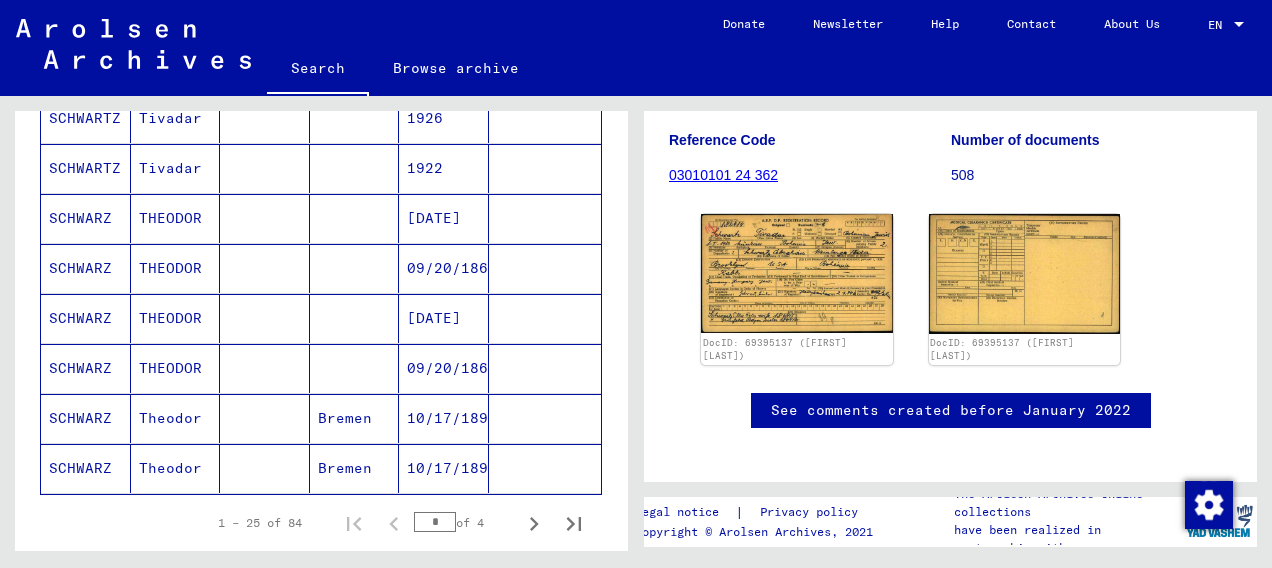 click on "Theodor" 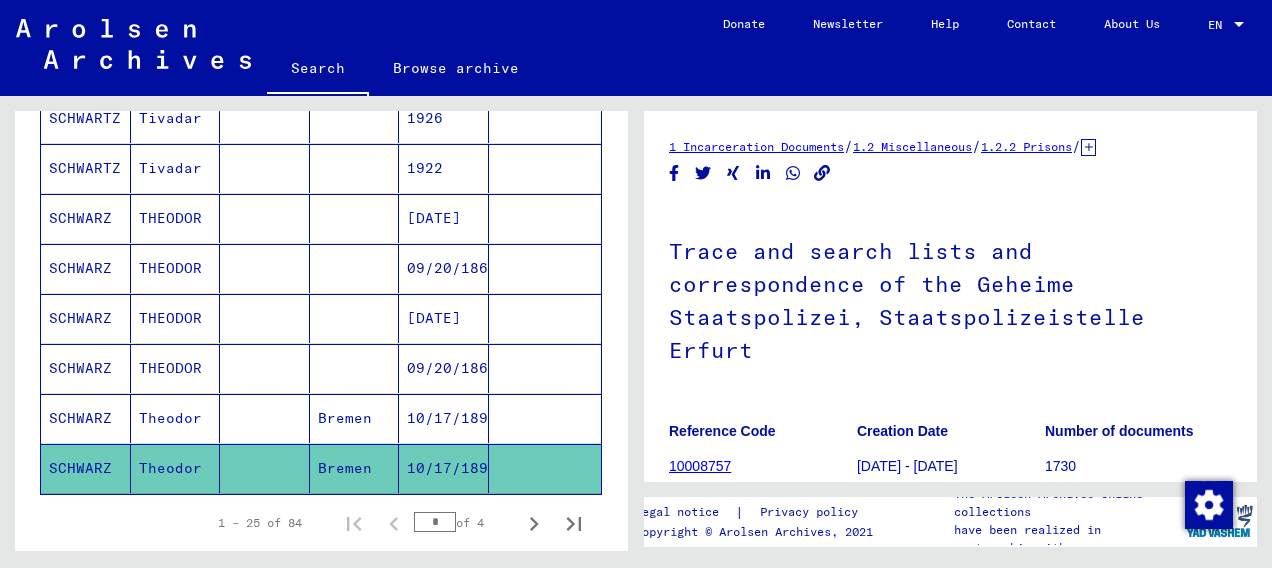 scroll, scrollTop: 0, scrollLeft: 0, axis: both 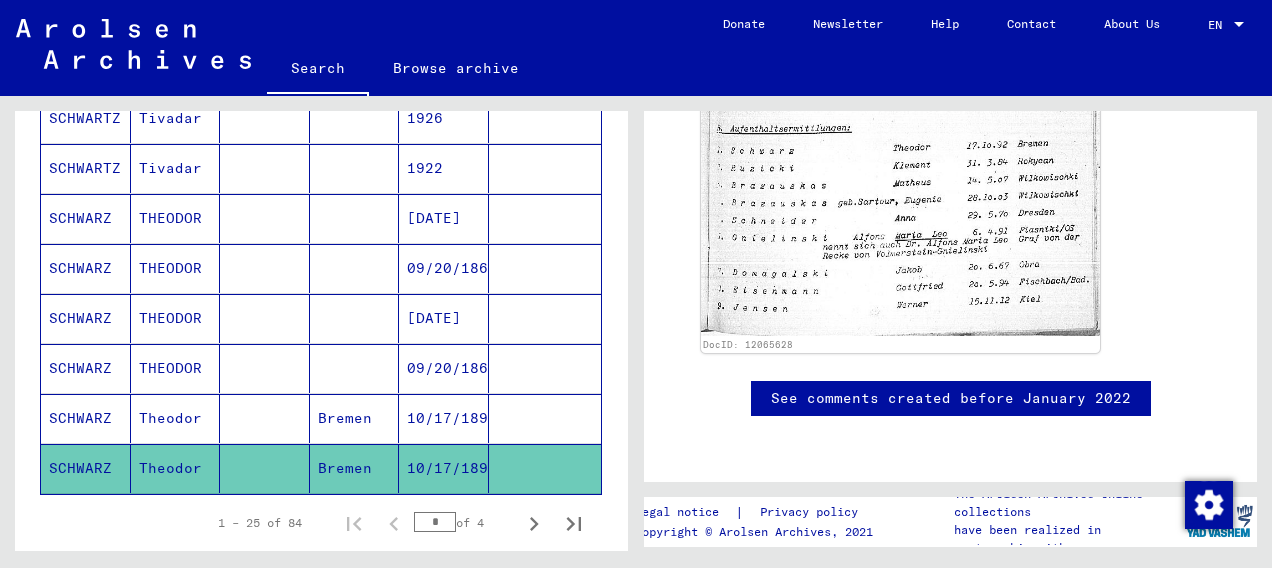 click on "Theodor" at bounding box center [176, 468] 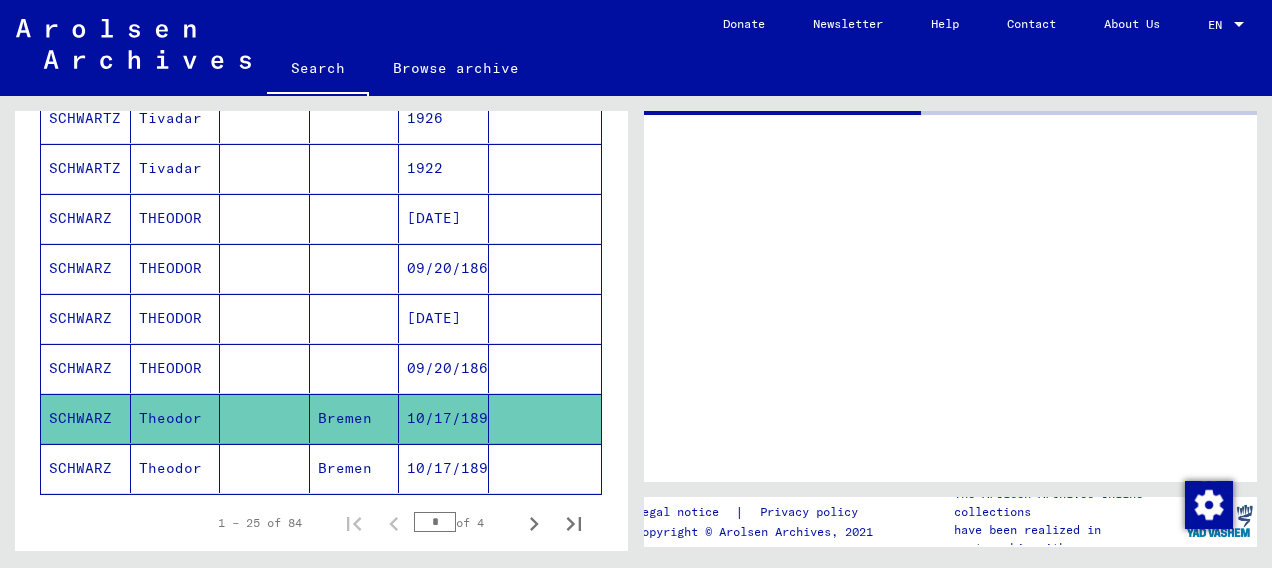 scroll, scrollTop: 0, scrollLeft: 0, axis: both 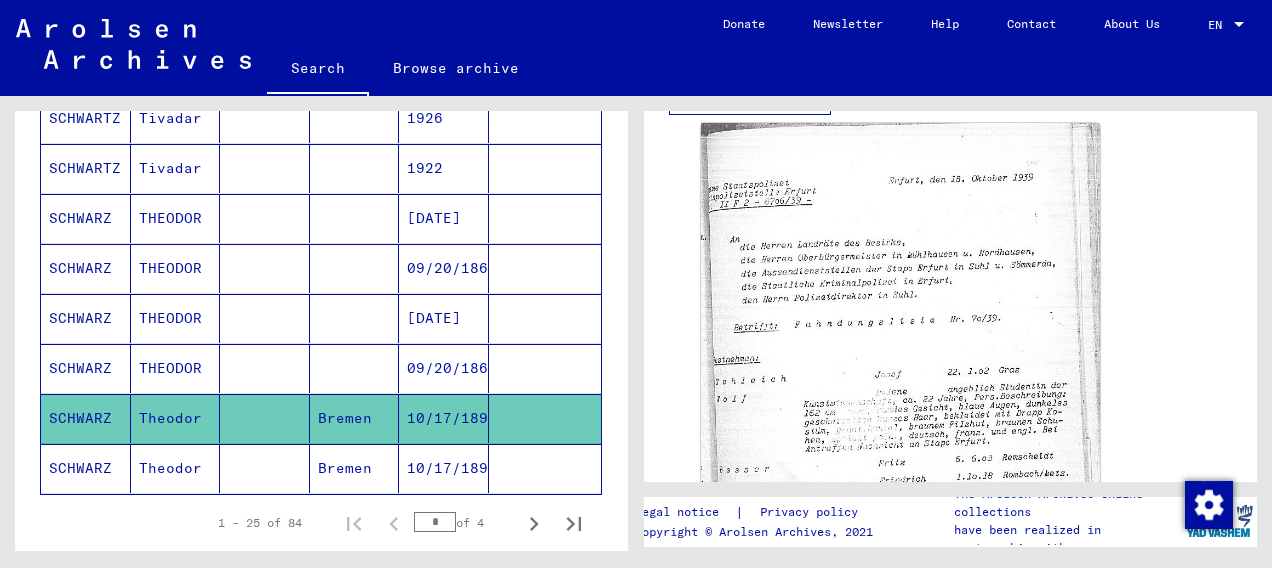 click on "THEODOR" at bounding box center (176, 418) 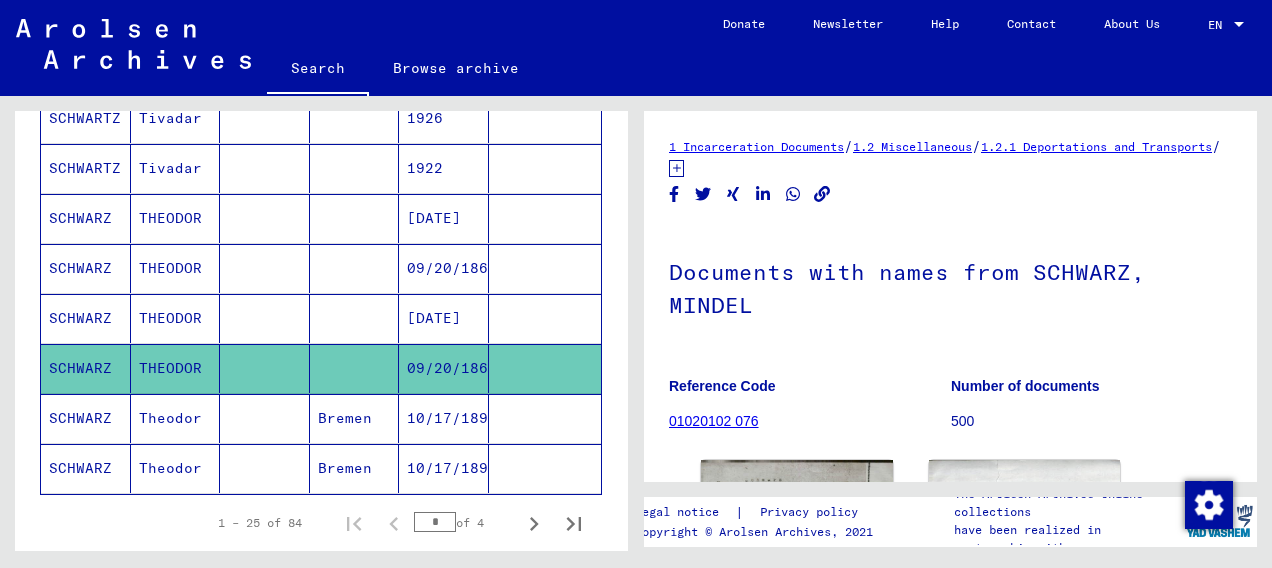 scroll, scrollTop: 0, scrollLeft: 0, axis: both 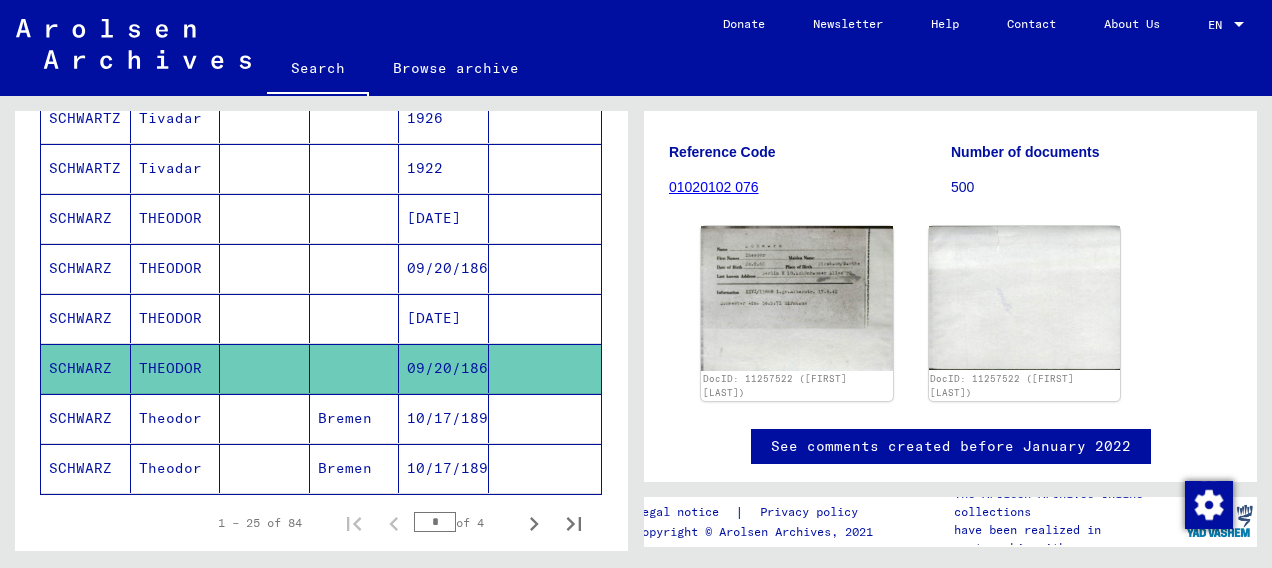 click on "THEODOR" at bounding box center [176, 368] 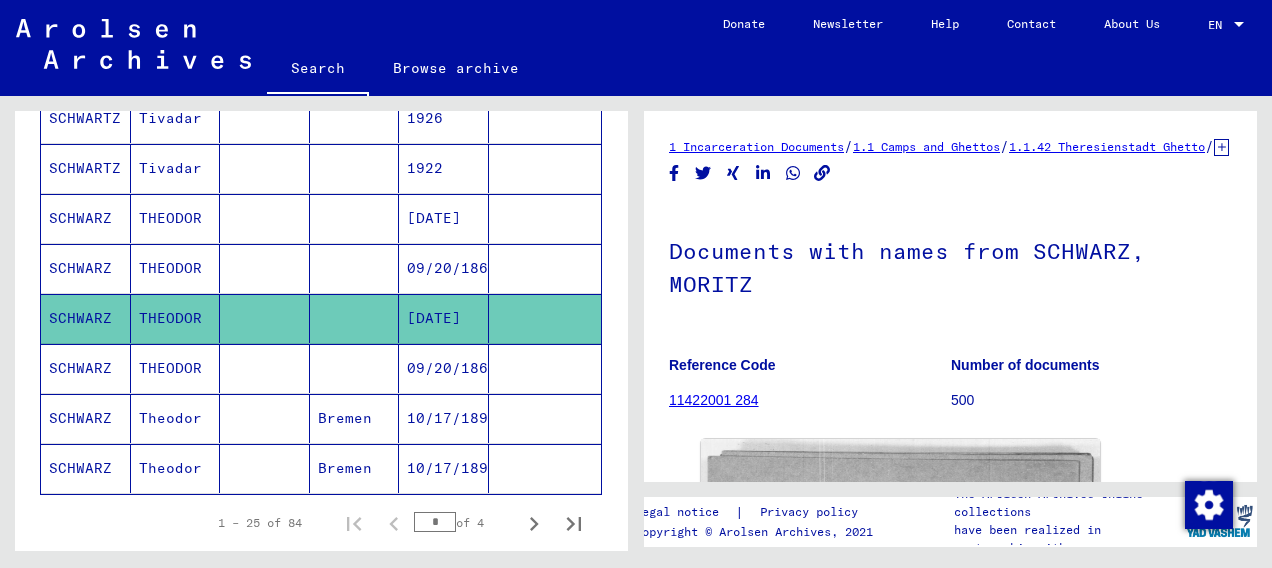scroll, scrollTop: 0, scrollLeft: 0, axis: both 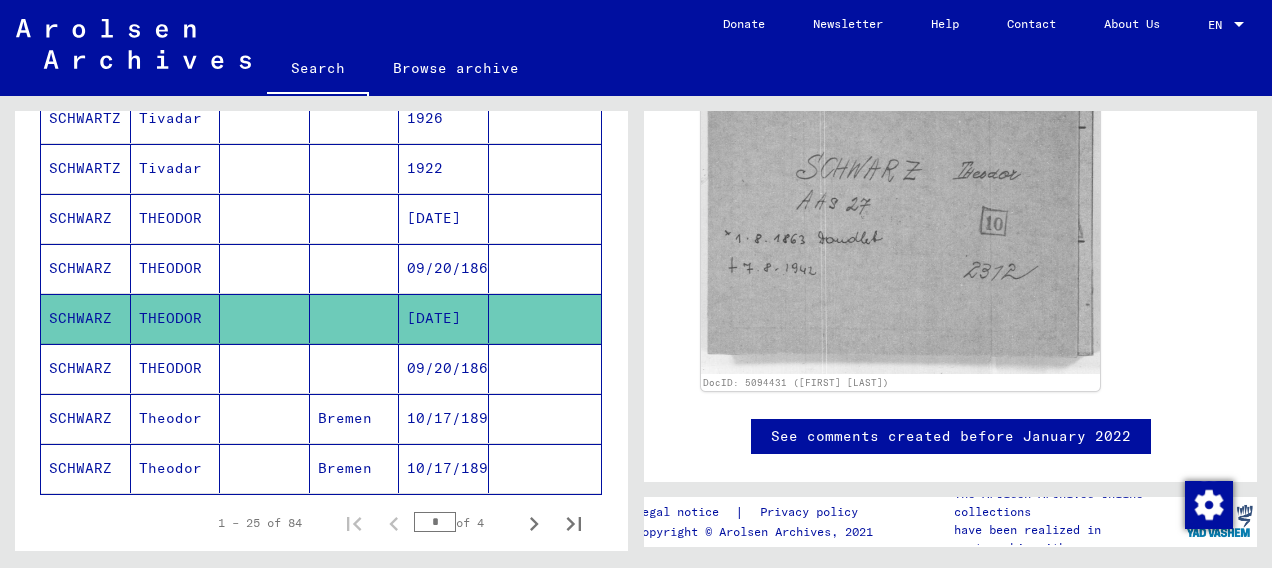 click on "THEODOR" at bounding box center (176, 318) 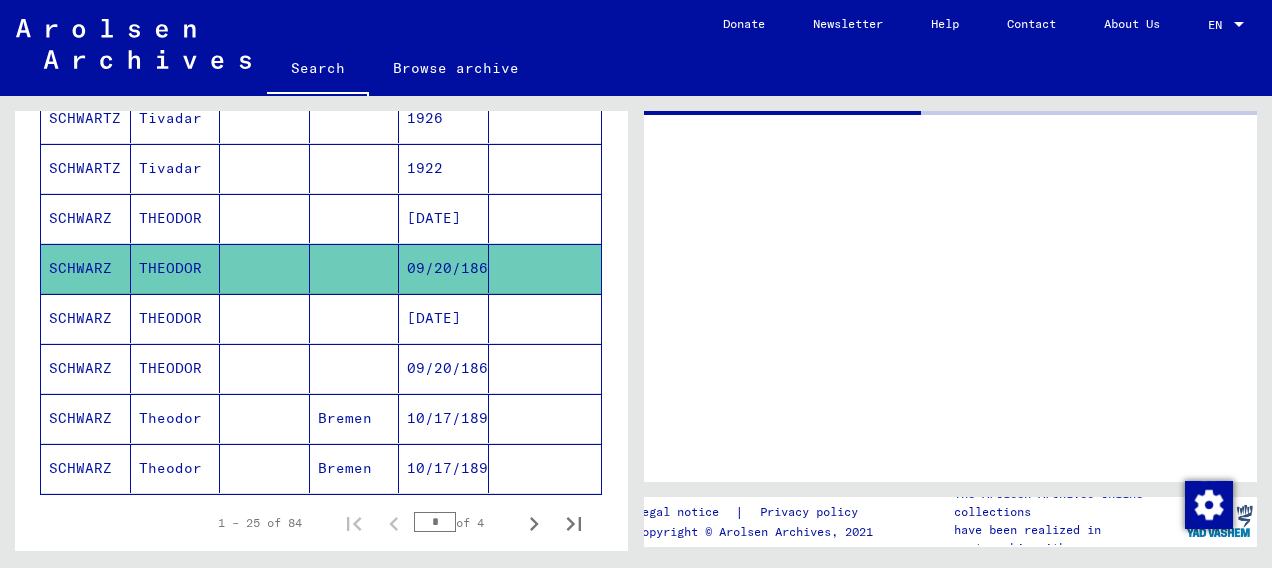 scroll, scrollTop: 0, scrollLeft: 0, axis: both 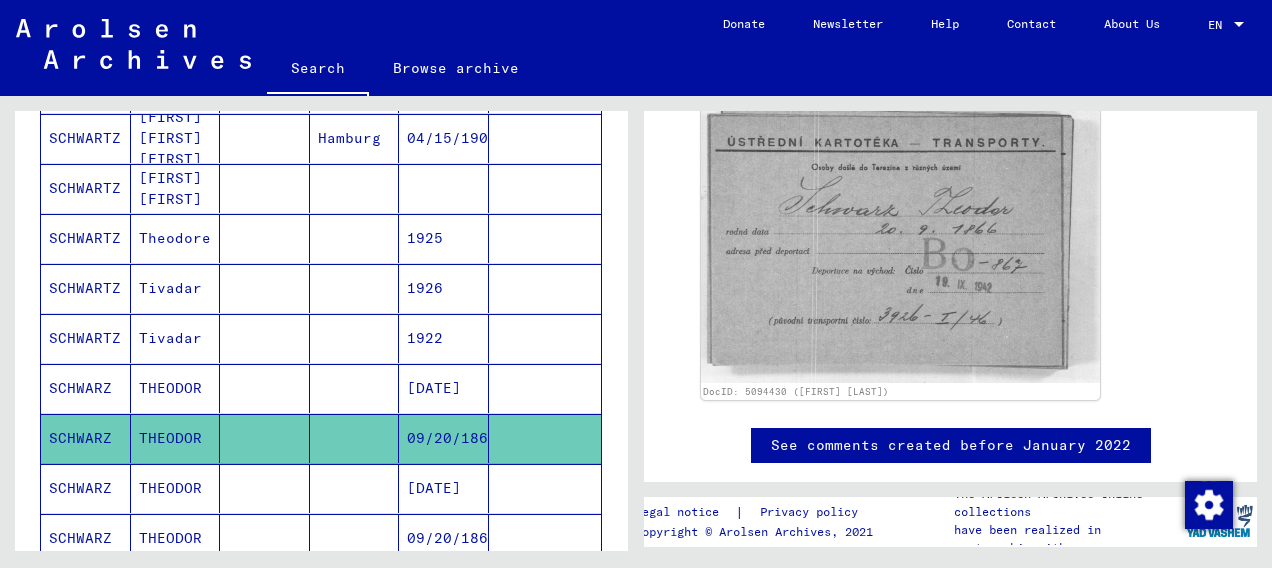 click on "THEODOR" at bounding box center [176, 438] 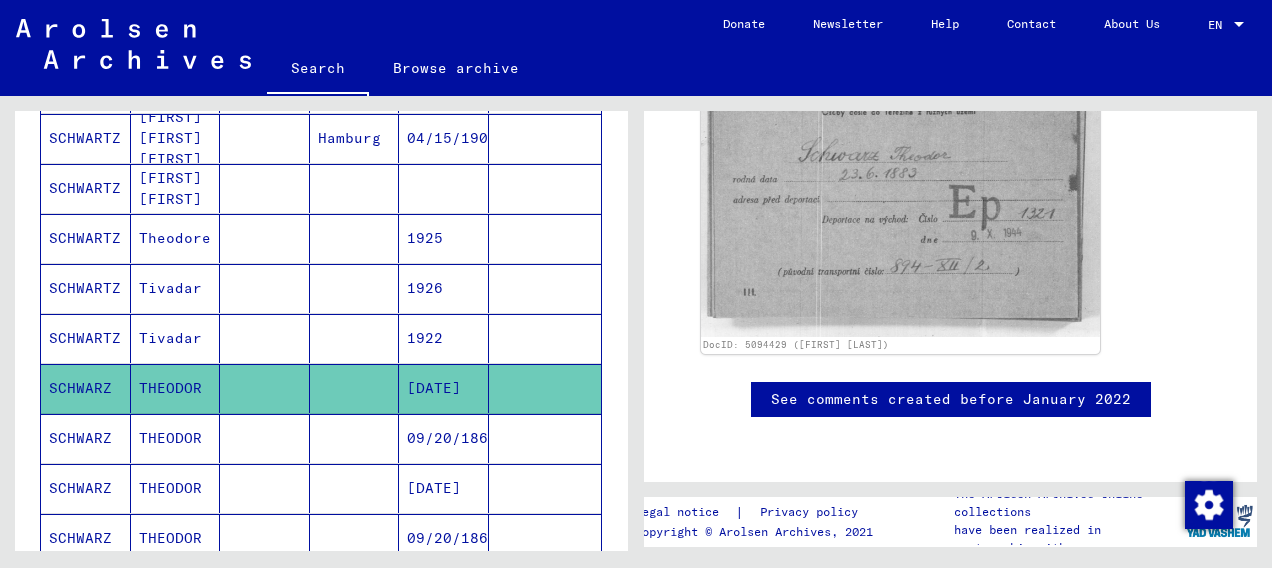 click on "SCHWARTZ" at bounding box center [86, 388] 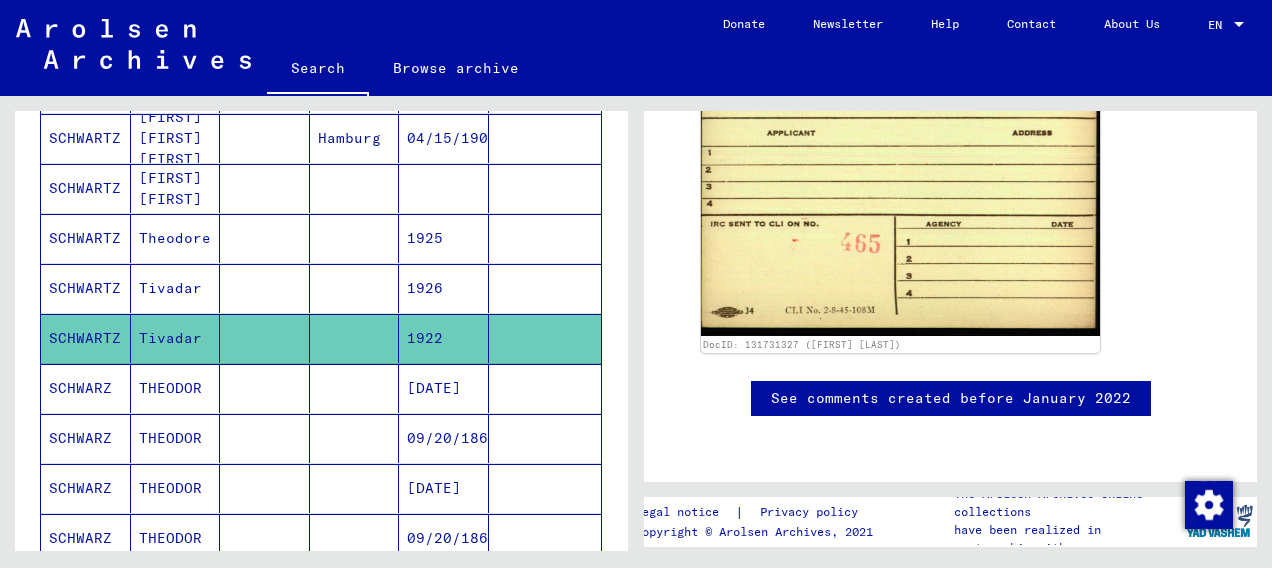 click on "Tivadar" at bounding box center (176, 338) 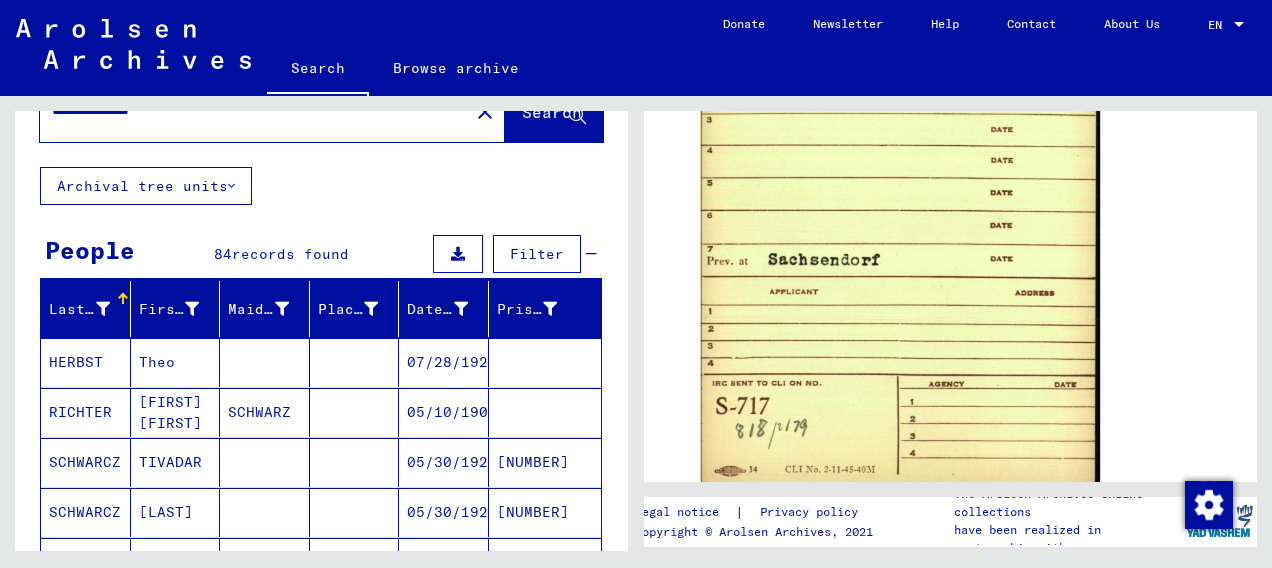 click on "TIVADAR" at bounding box center [176, 512] 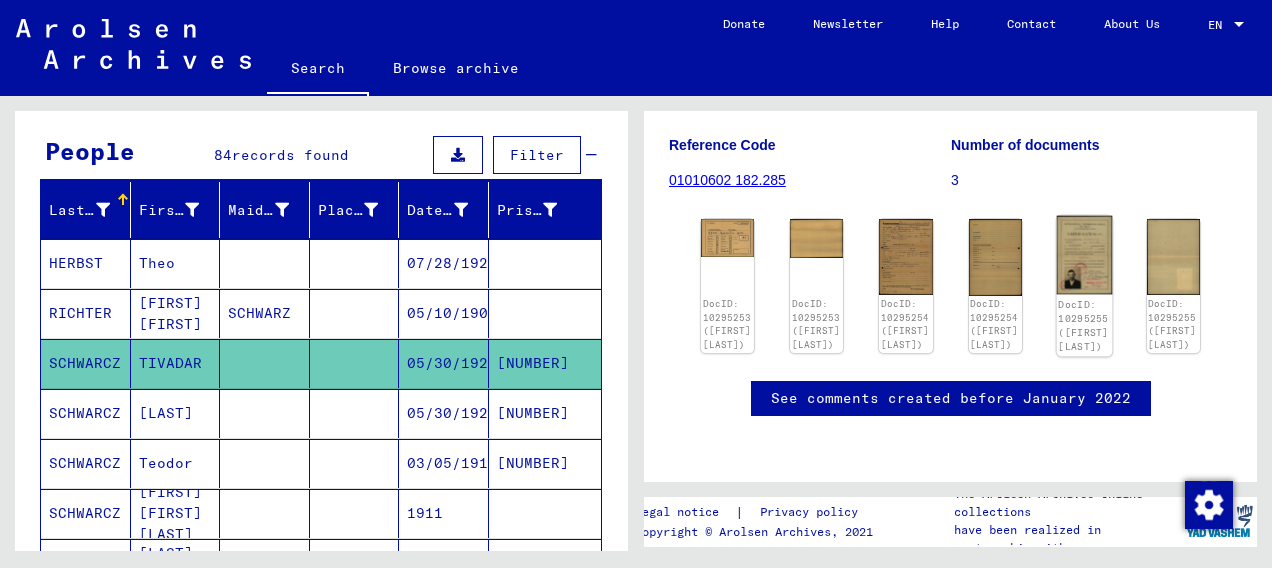 click 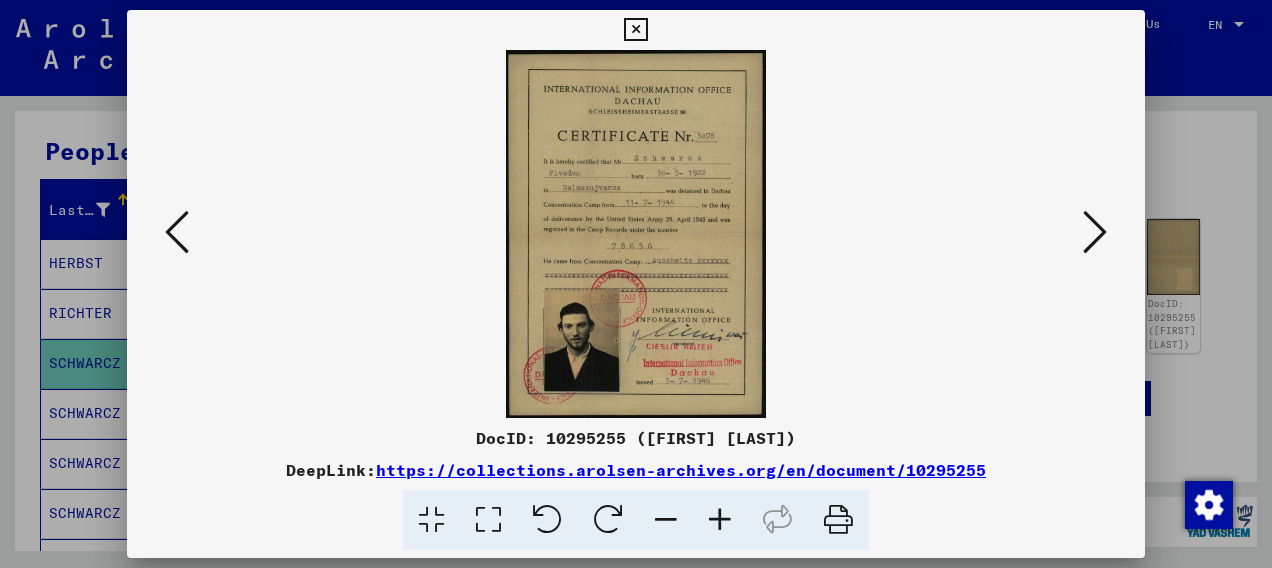 click at bounding box center [635, 30] 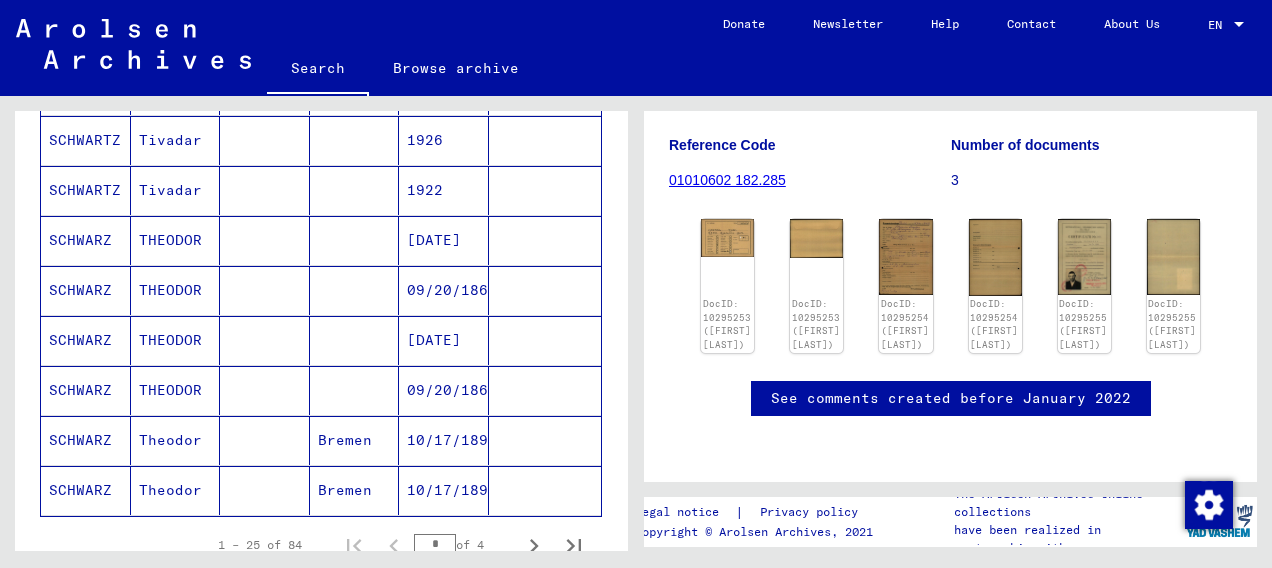 scroll, scrollTop: 1336, scrollLeft: 0, axis: vertical 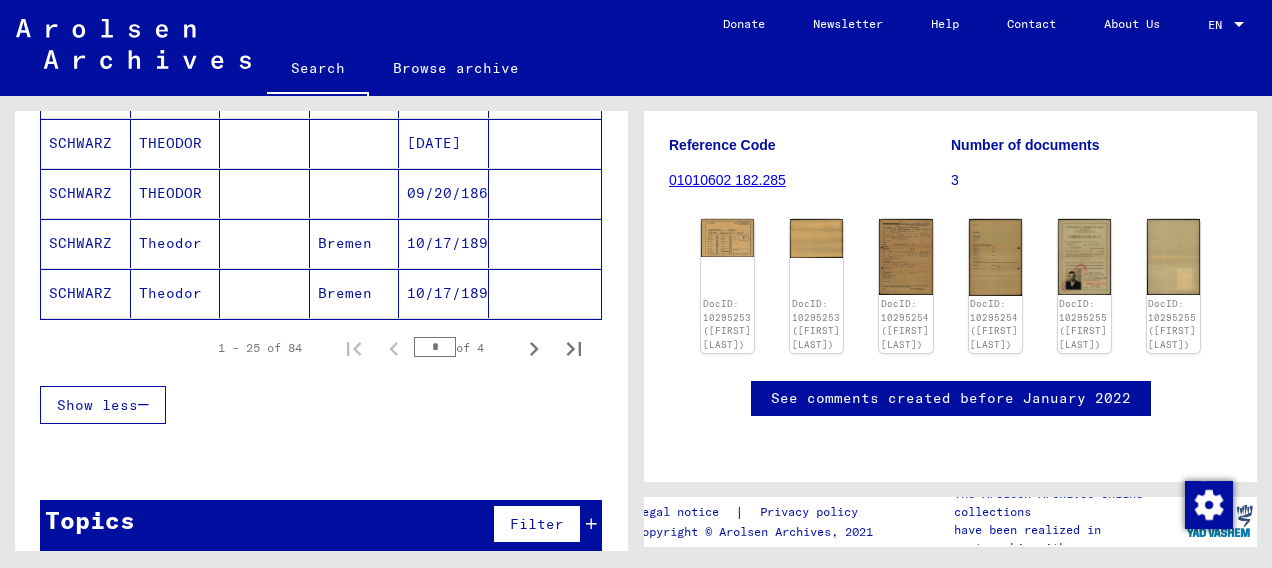 click 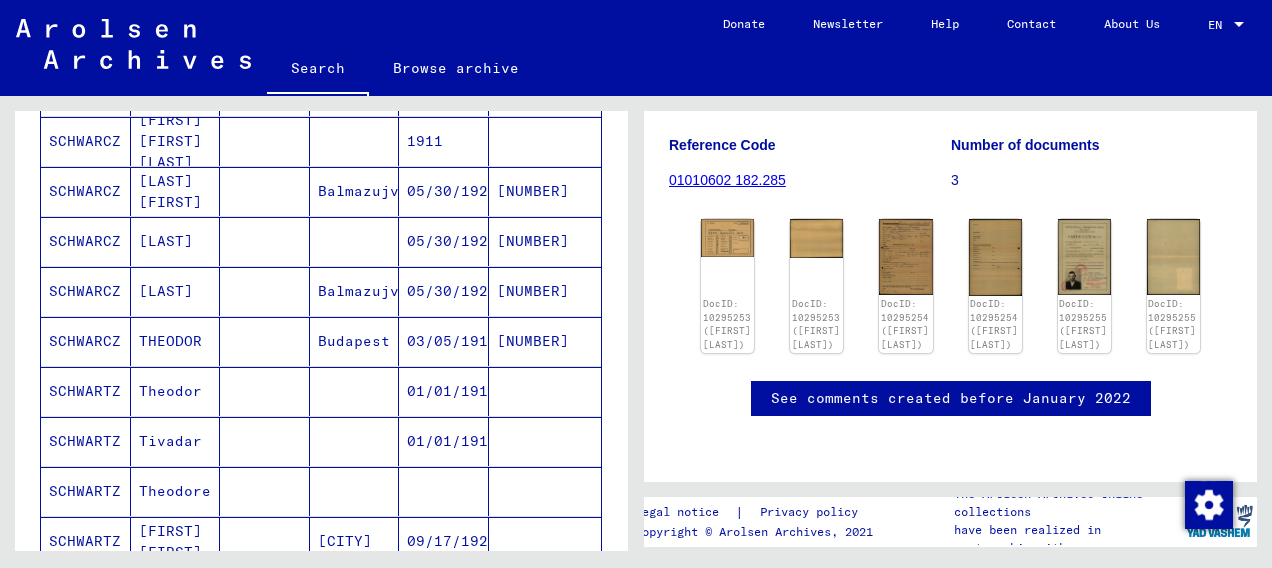scroll, scrollTop: 0, scrollLeft: 0, axis: both 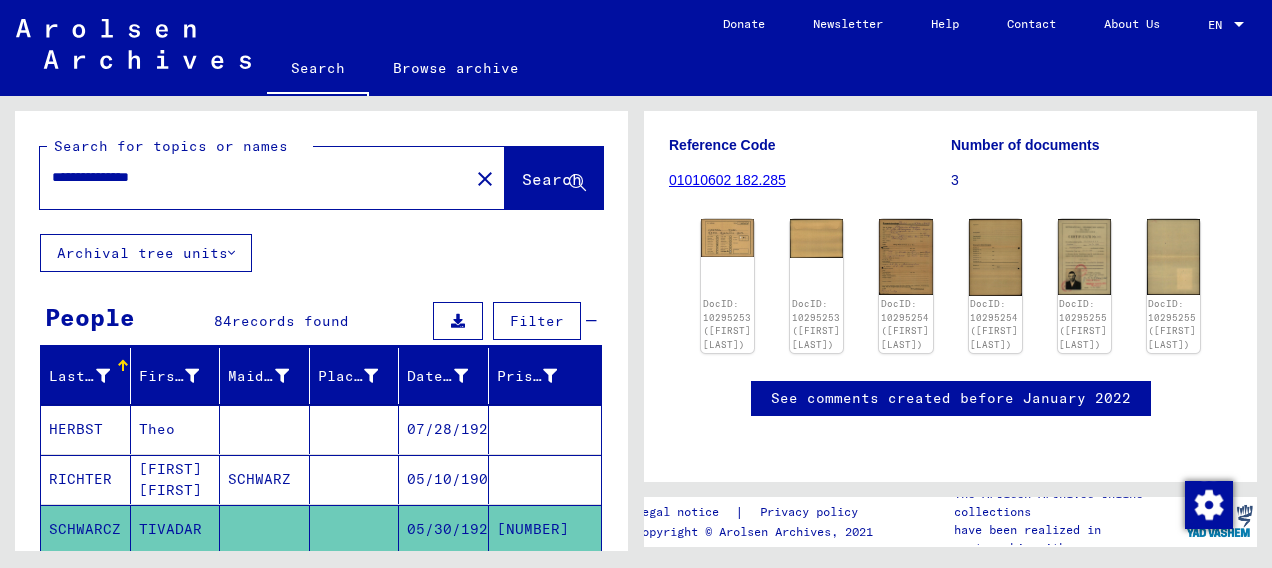 click on "**********" at bounding box center (254, 177) 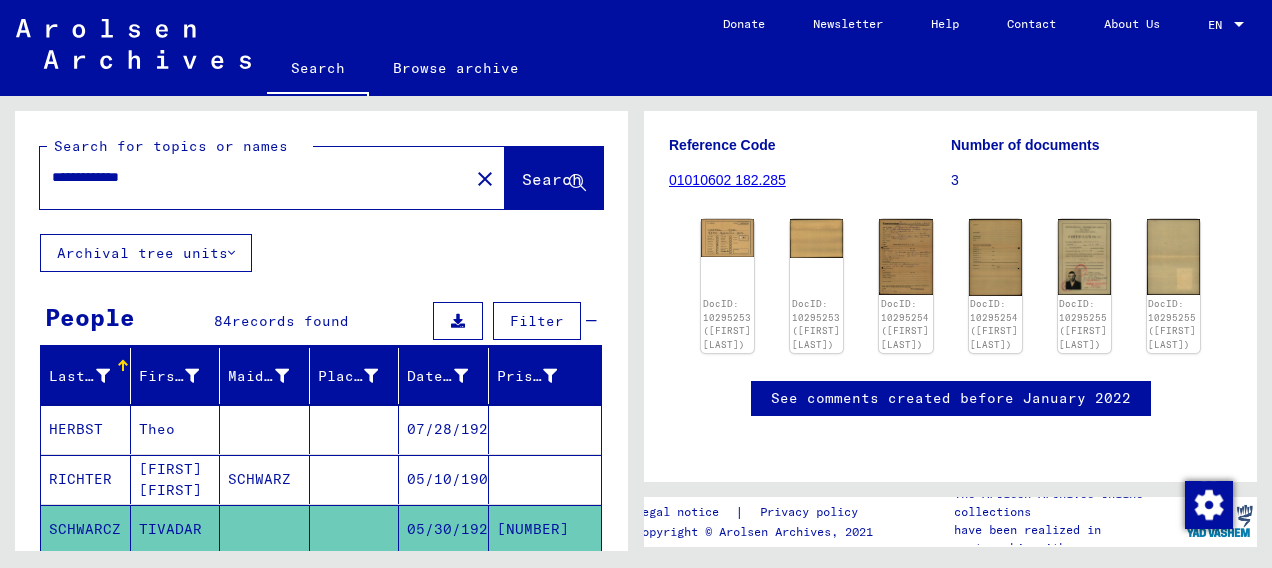 type on "**********" 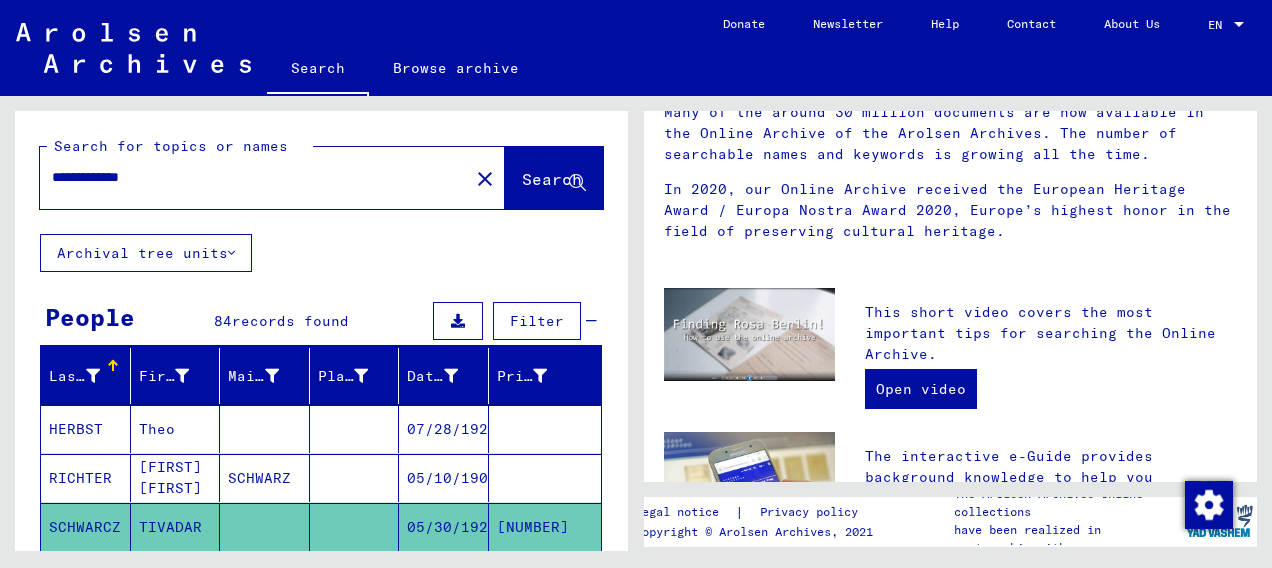 scroll, scrollTop: 0, scrollLeft: 0, axis: both 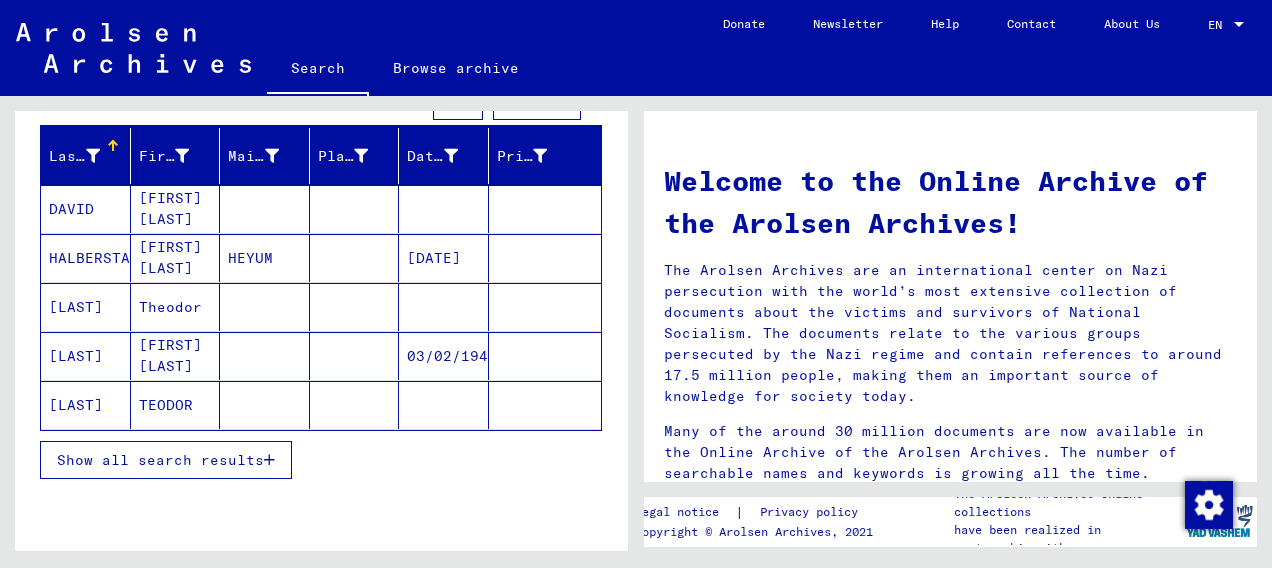 click on "TEODOR" 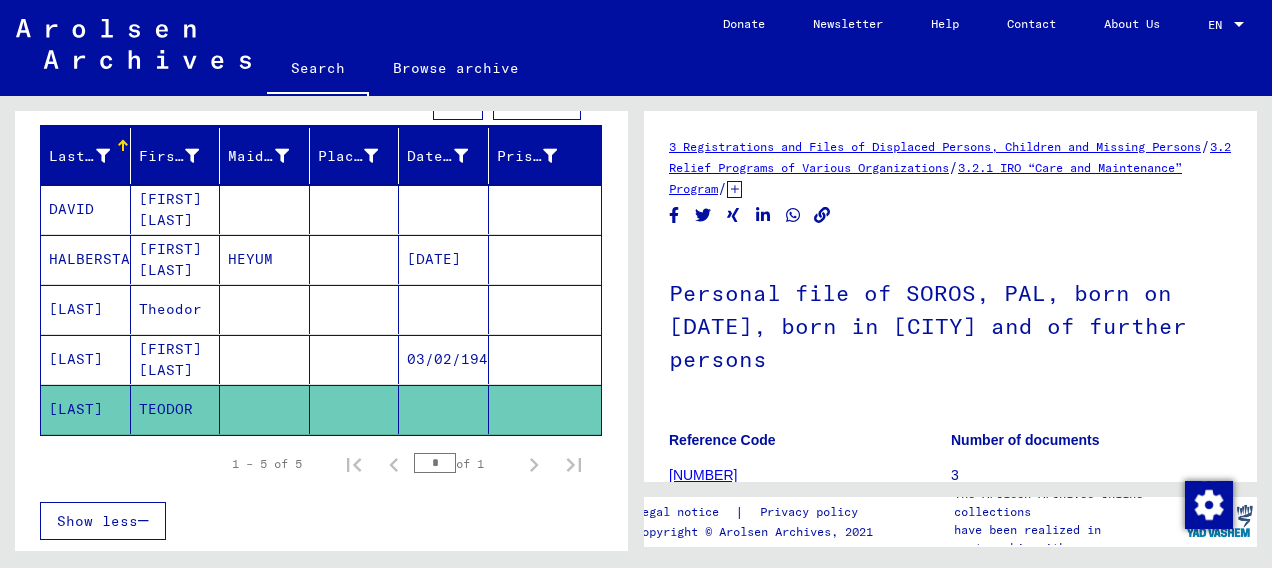 scroll, scrollTop: 0, scrollLeft: 0, axis: both 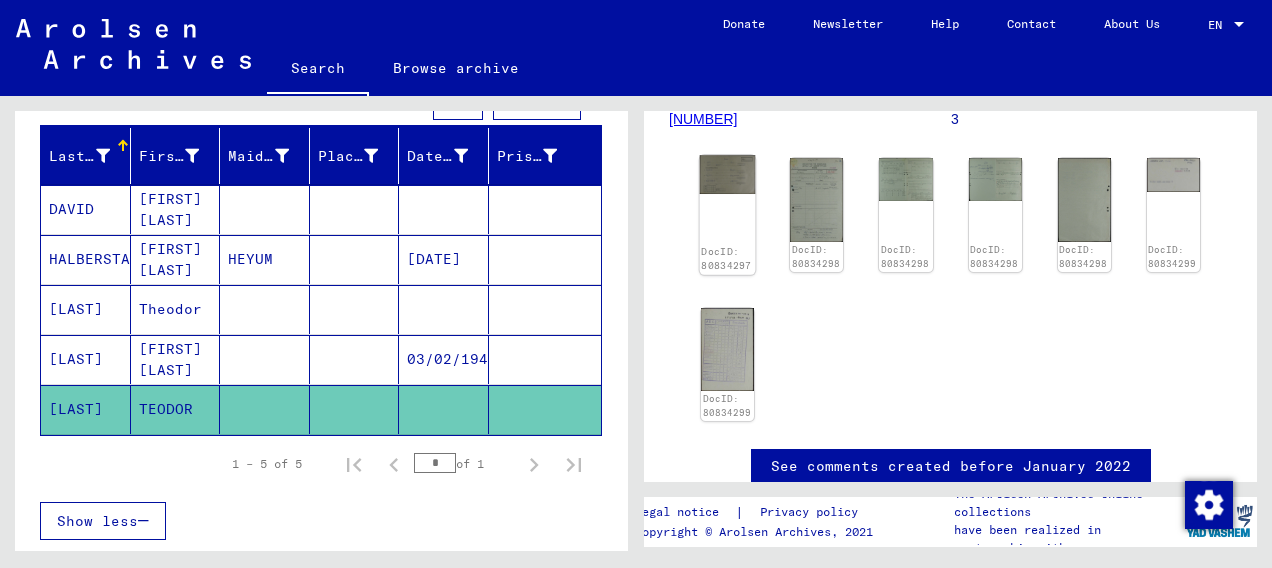click 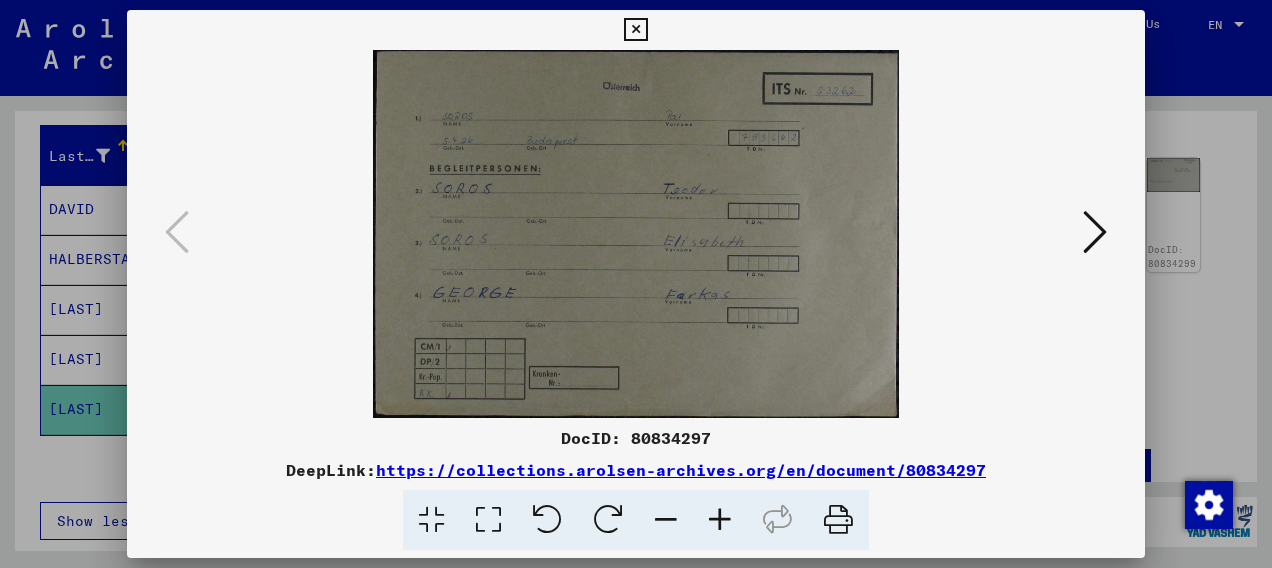 click at bounding box center (1095, 232) 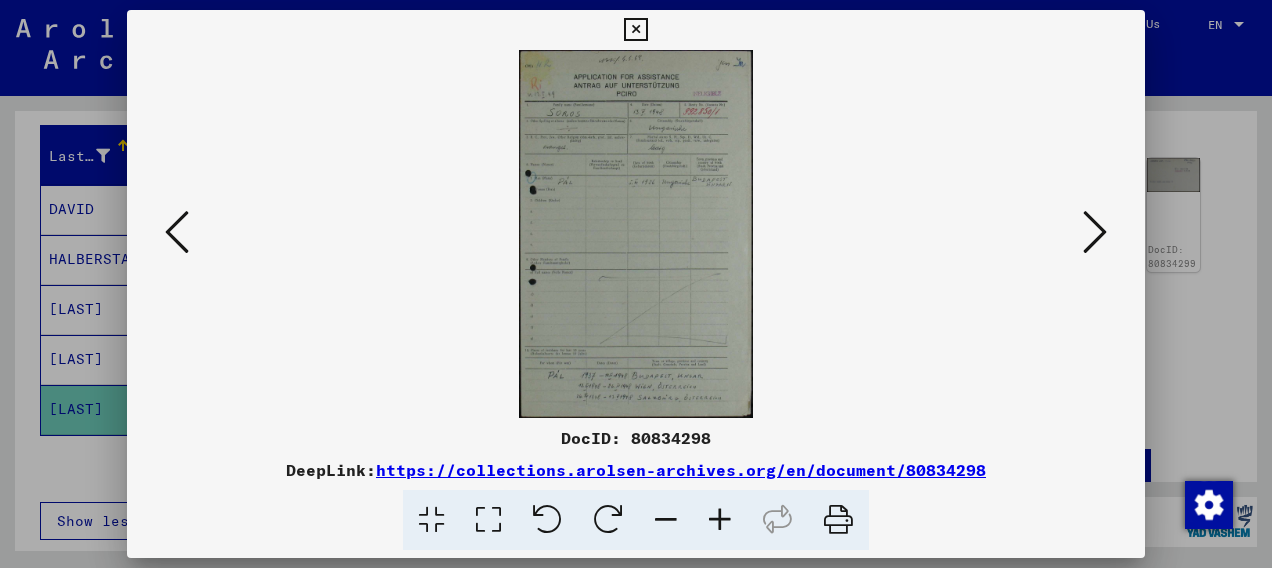 click at bounding box center [720, 520] 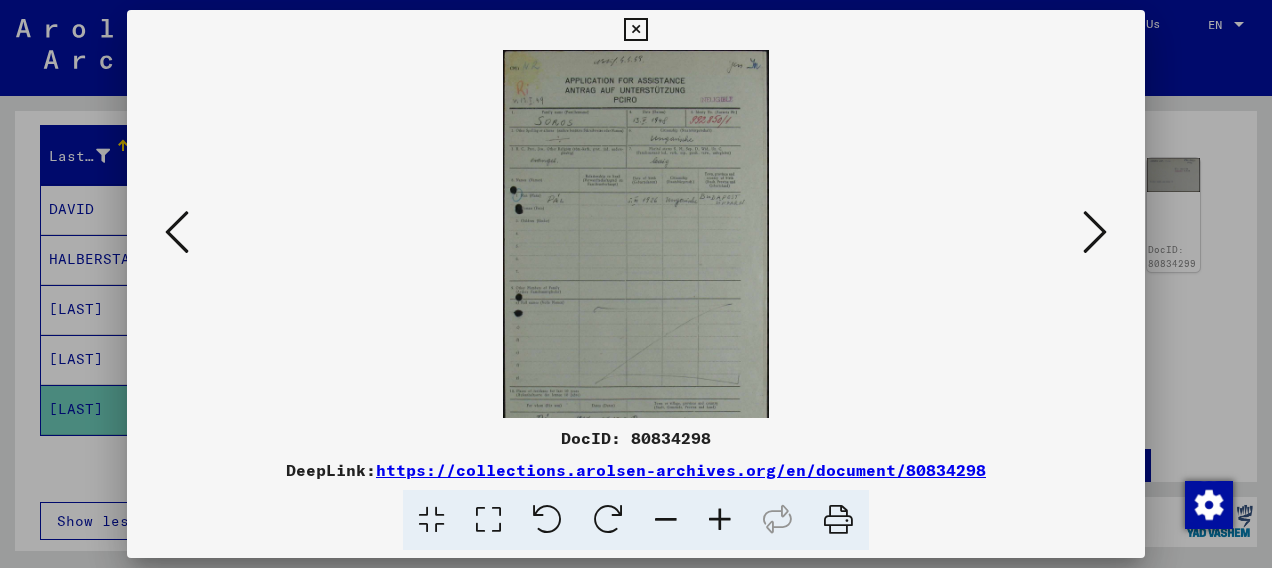 click at bounding box center (720, 520) 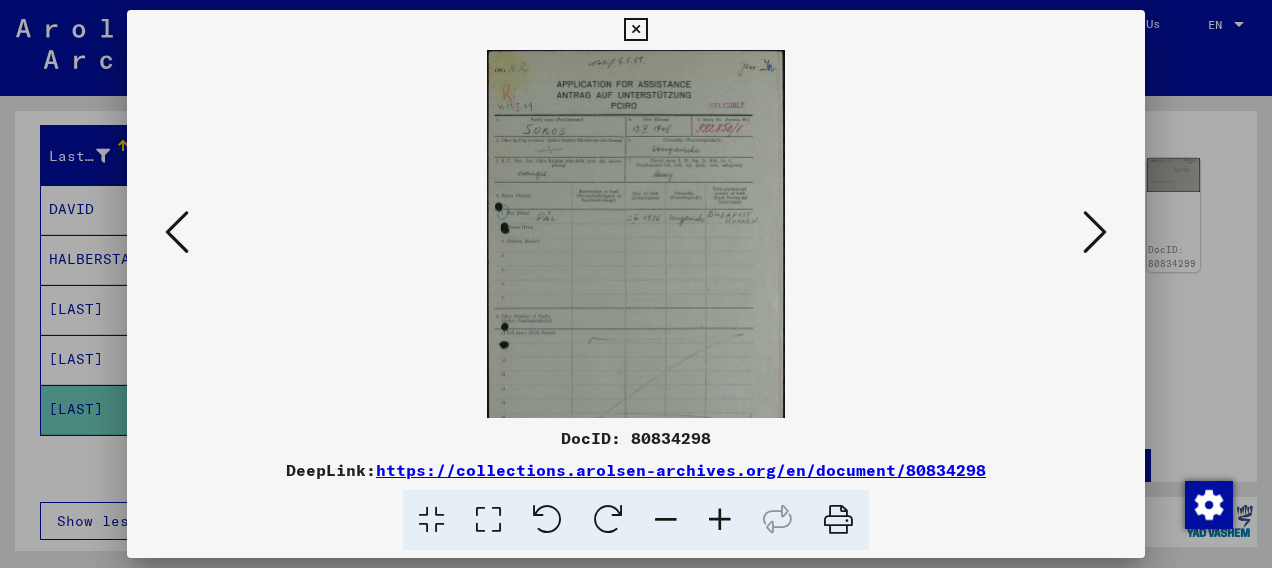 click at bounding box center (720, 520) 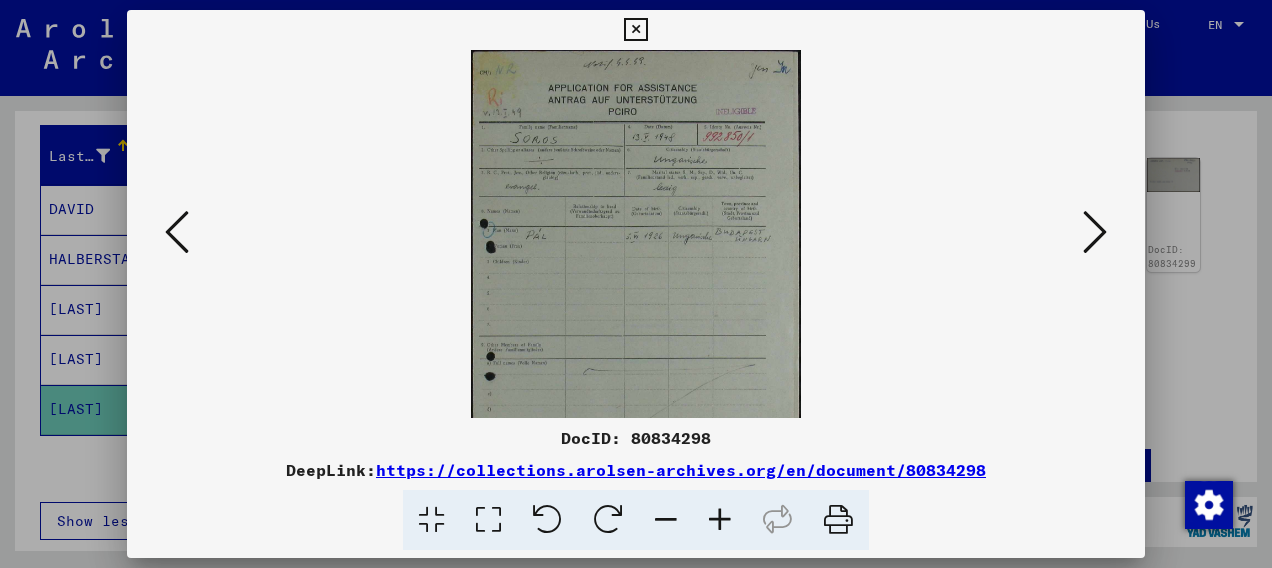click at bounding box center (720, 520) 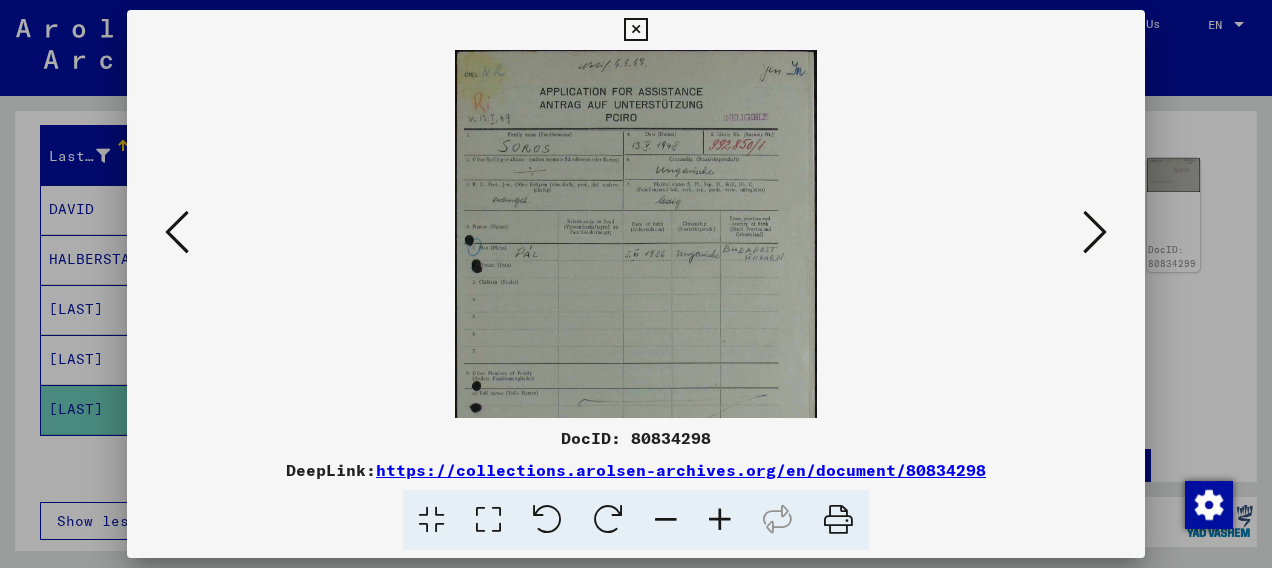 click at bounding box center [720, 520] 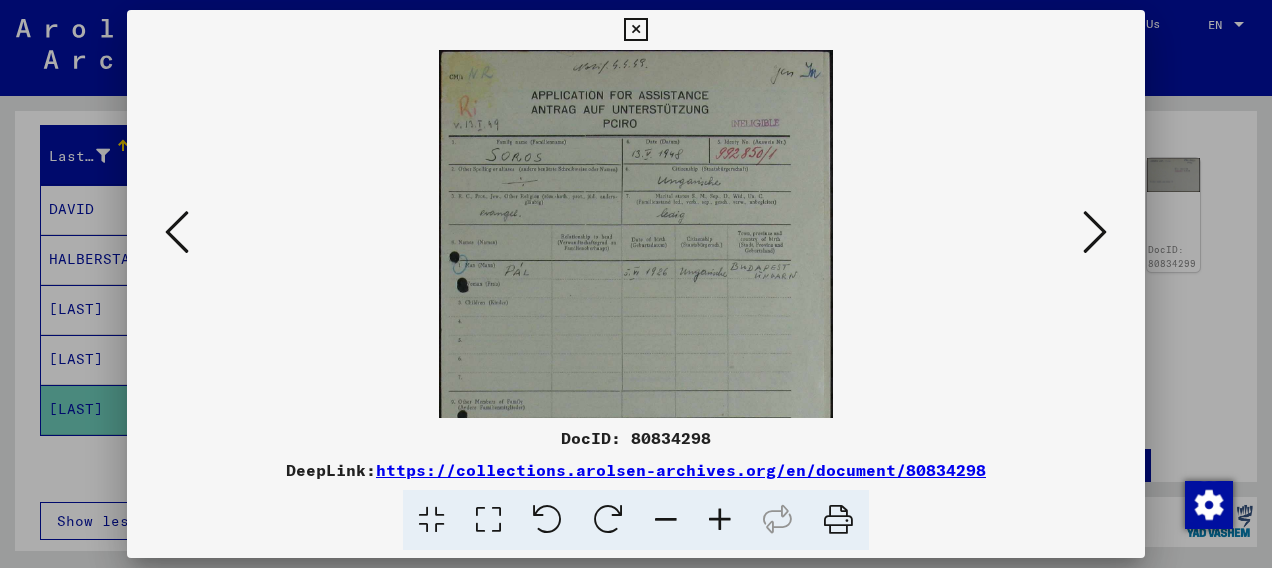 click at bounding box center [720, 520] 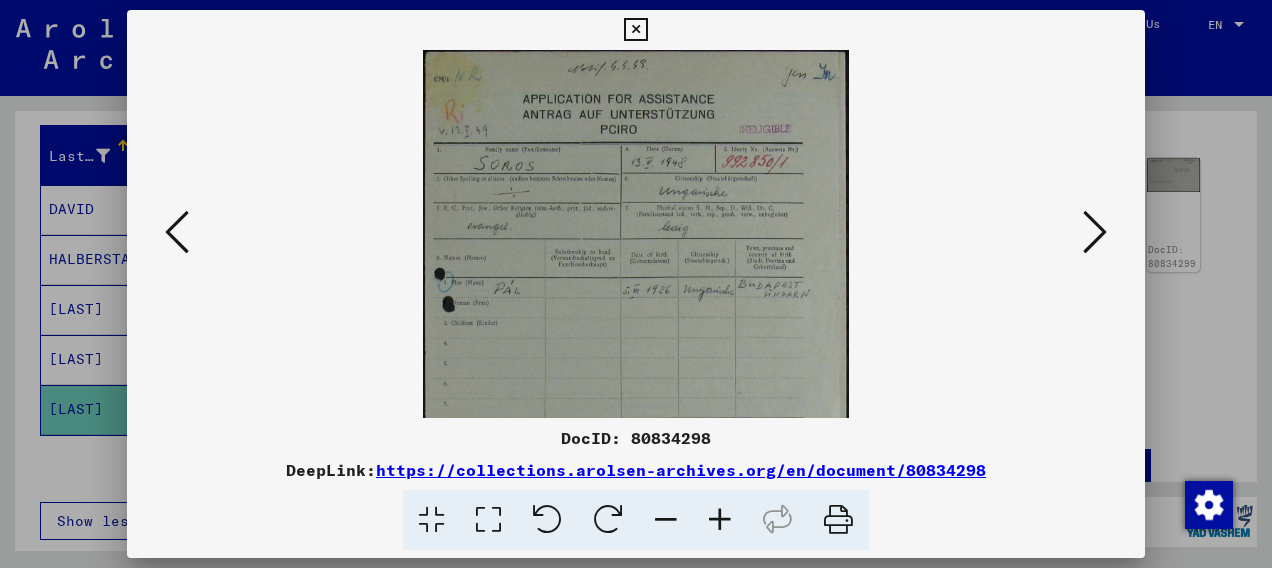 click at bounding box center [720, 520] 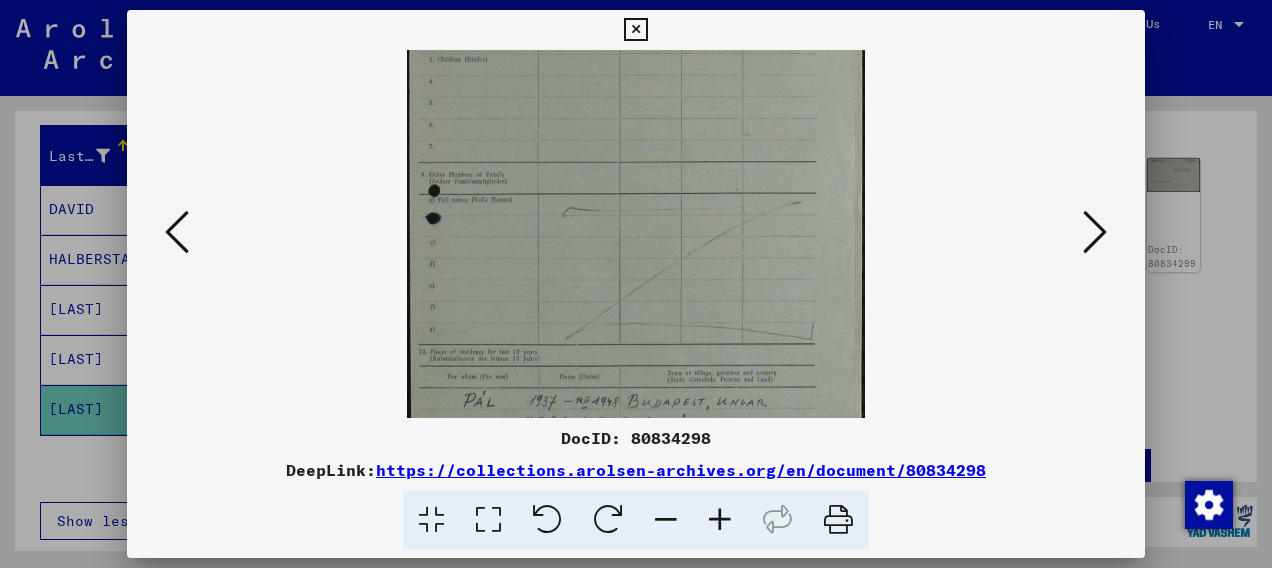 scroll, scrollTop: 350, scrollLeft: 0, axis: vertical 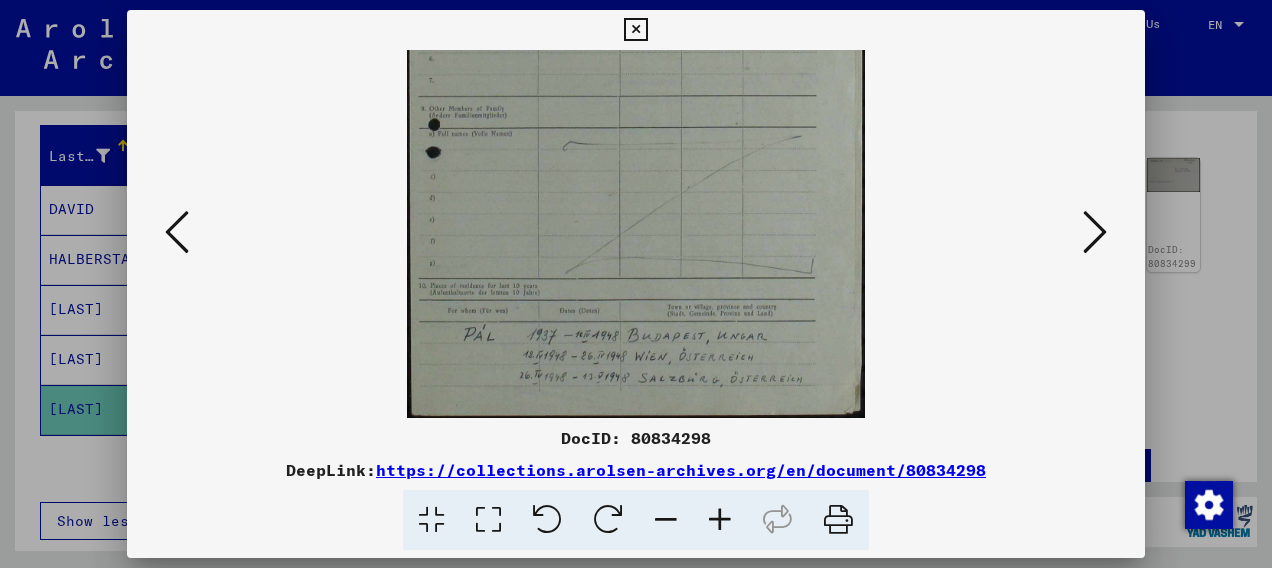 drag, startPoint x: 550, startPoint y: 356, endPoint x: 596, endPoint y: -35, distance: 393.6966 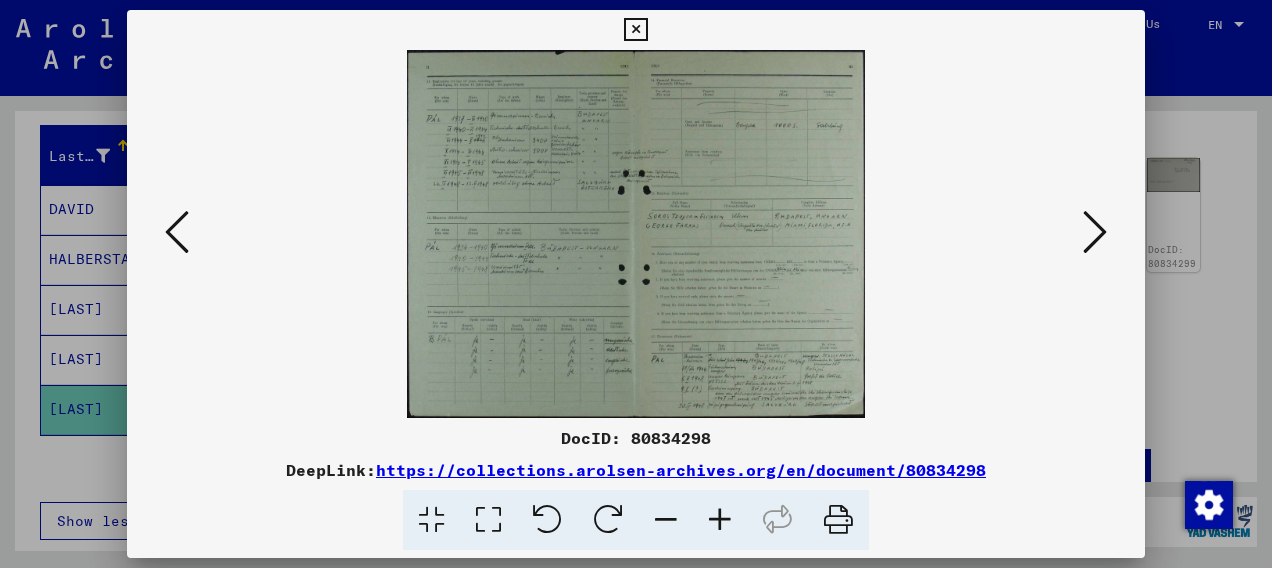 click at bounding box center [720, 520] 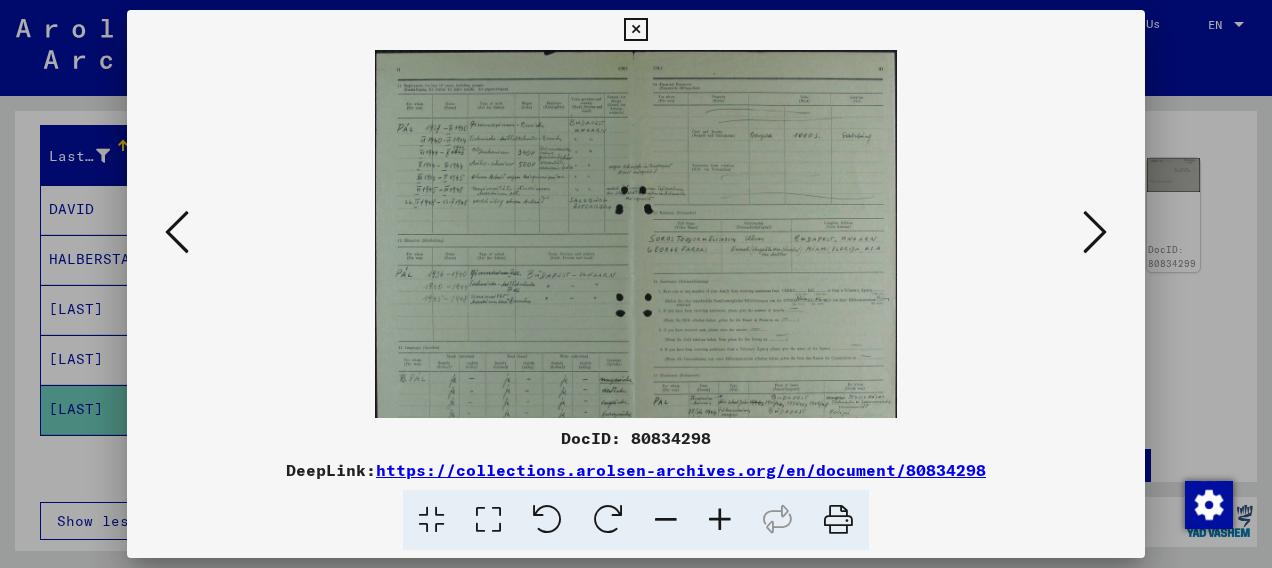 click at bounding box center (720, 520) 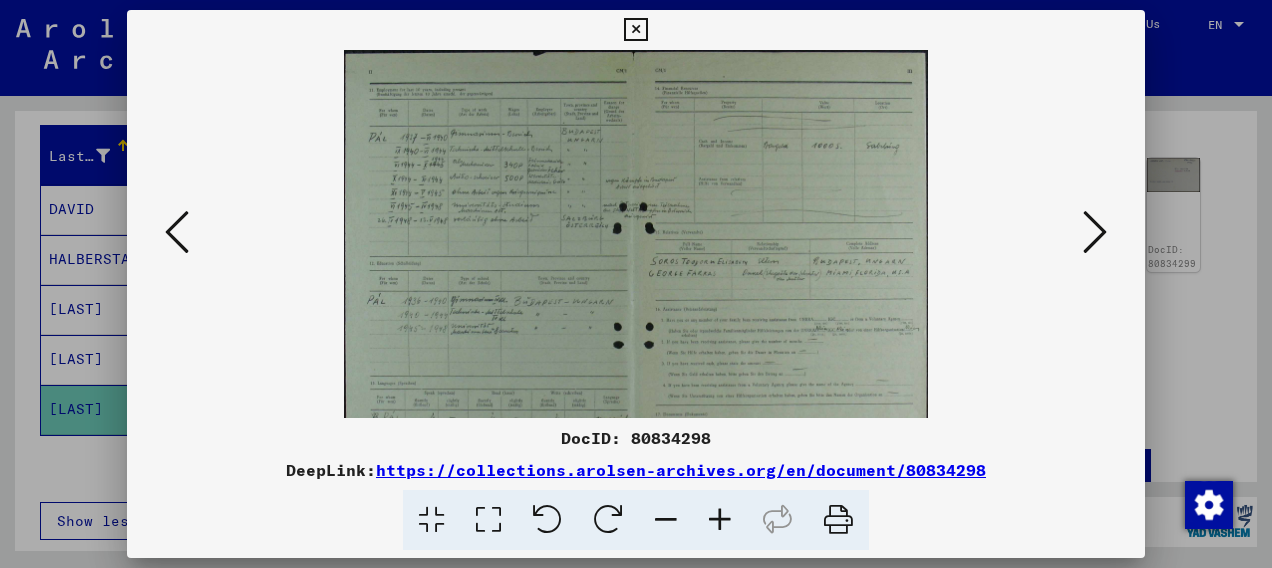 click at bounding box center (720, 520) 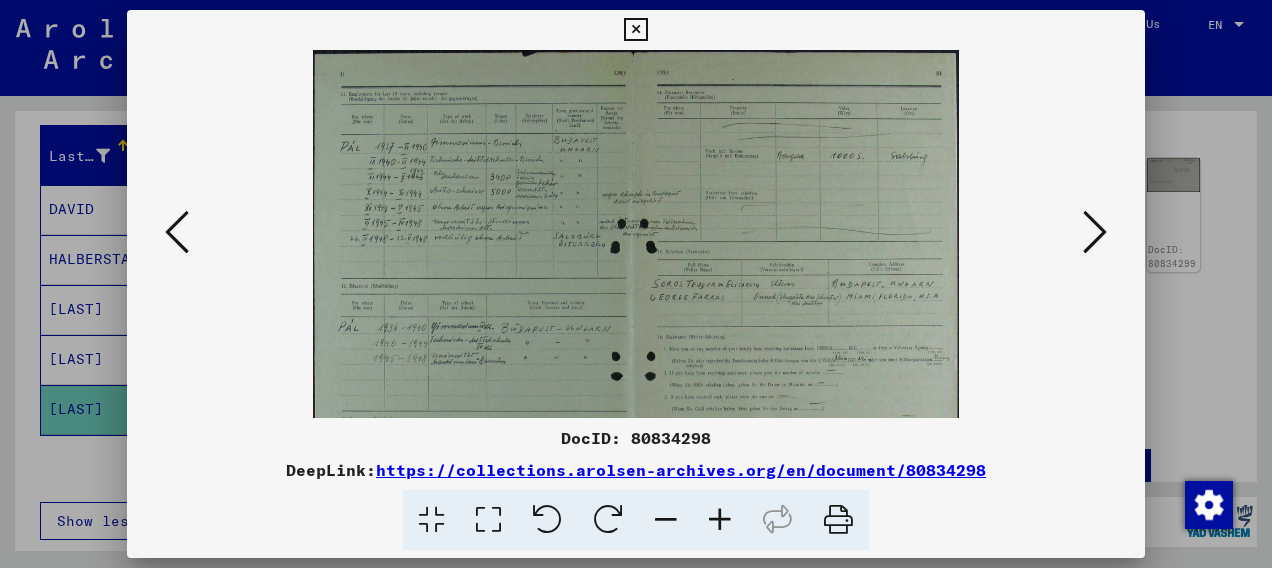 click at bounding box center [720, 520] 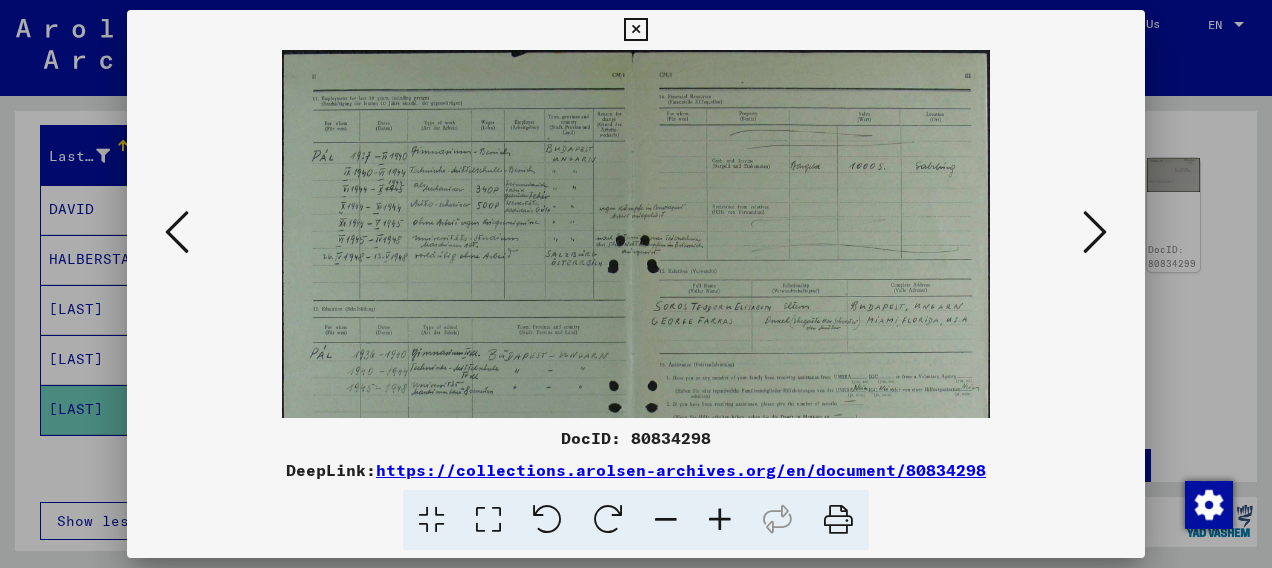 click at bounding box center [720, 520] 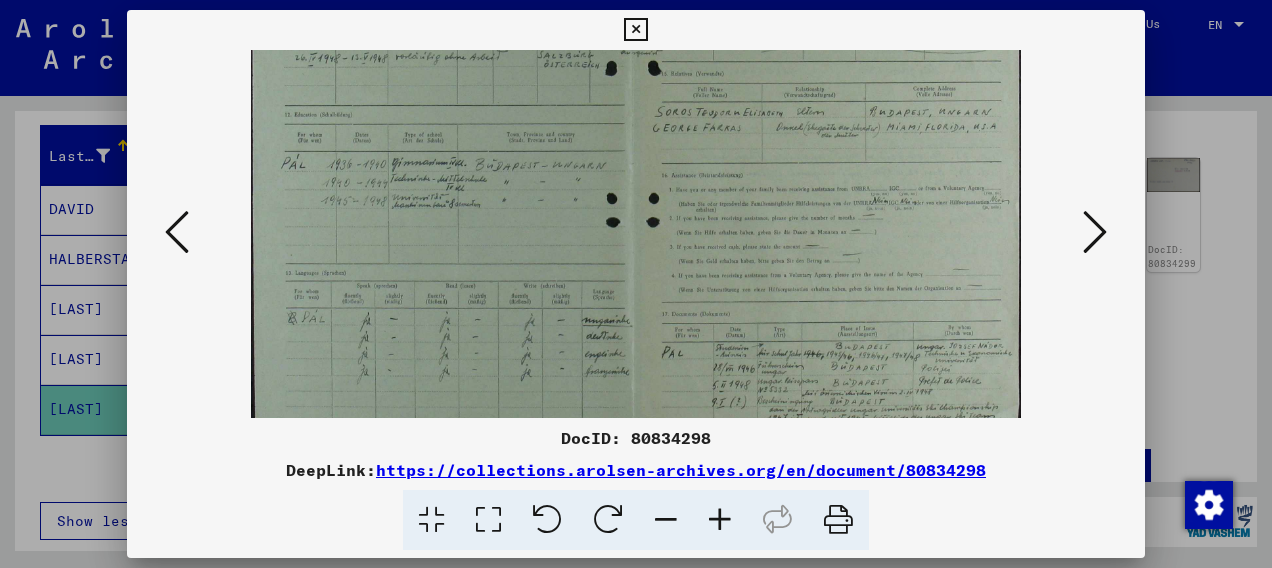 scroll, scrollTop: 214, scrollLeft: 0, axis: vertical 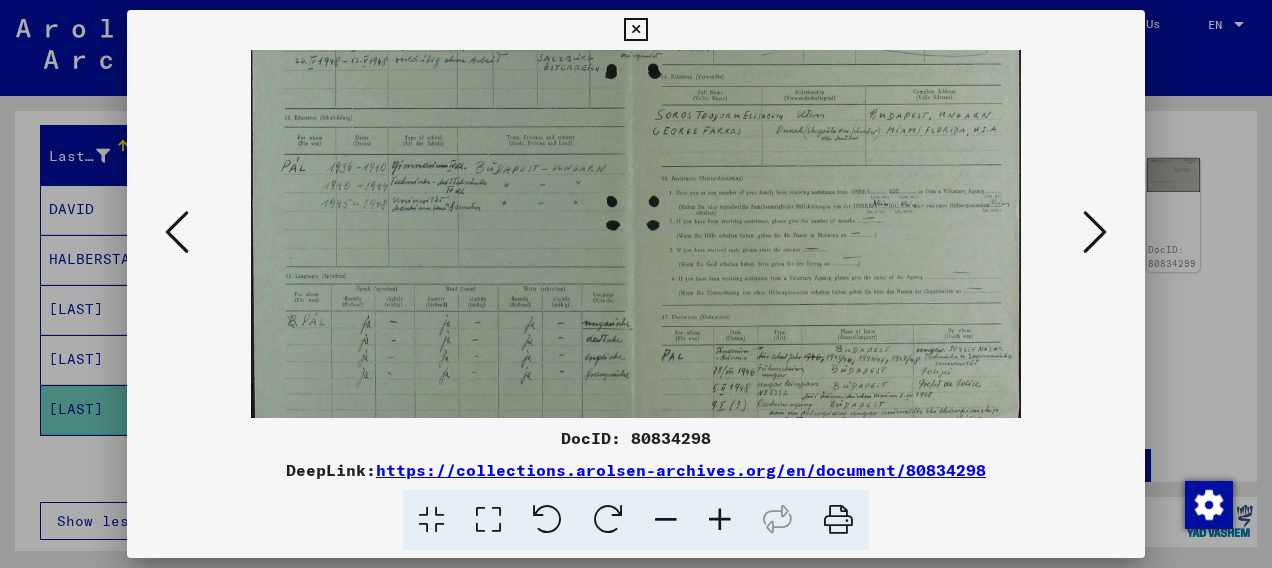 drag, startPoint x: 522, startPoint y: 316, endPoint x: 534, endPoint y: 106, distance: 210.34258 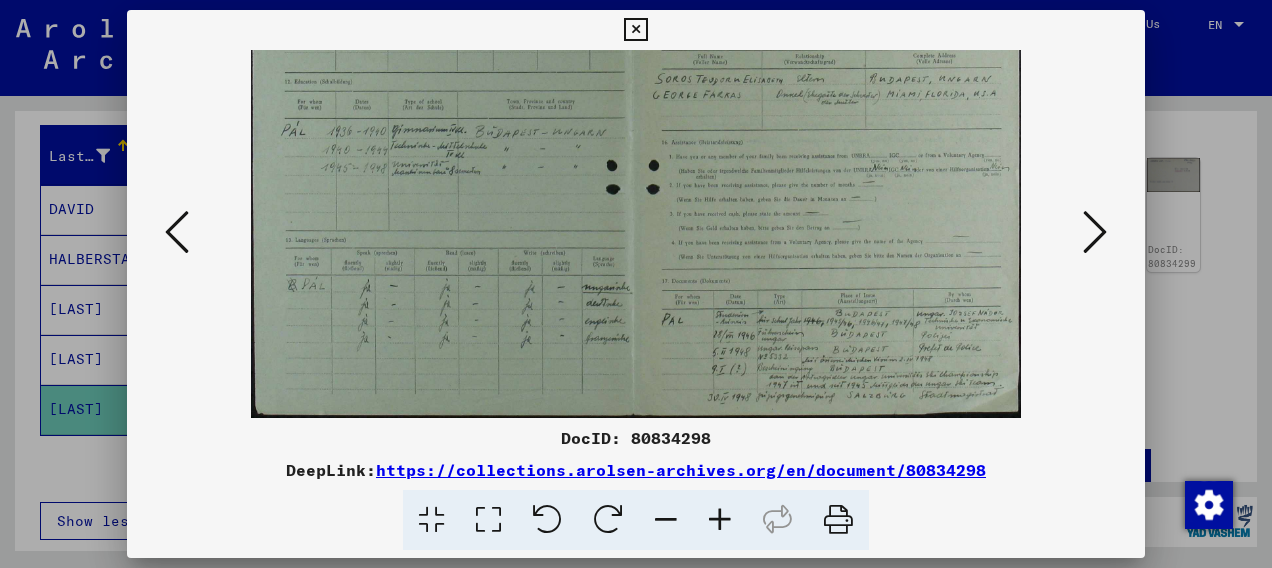 drag, startPoint x: 654, startPoint y: 292, endPoint x: 641, endPoint y: 158, distance: 134.62912 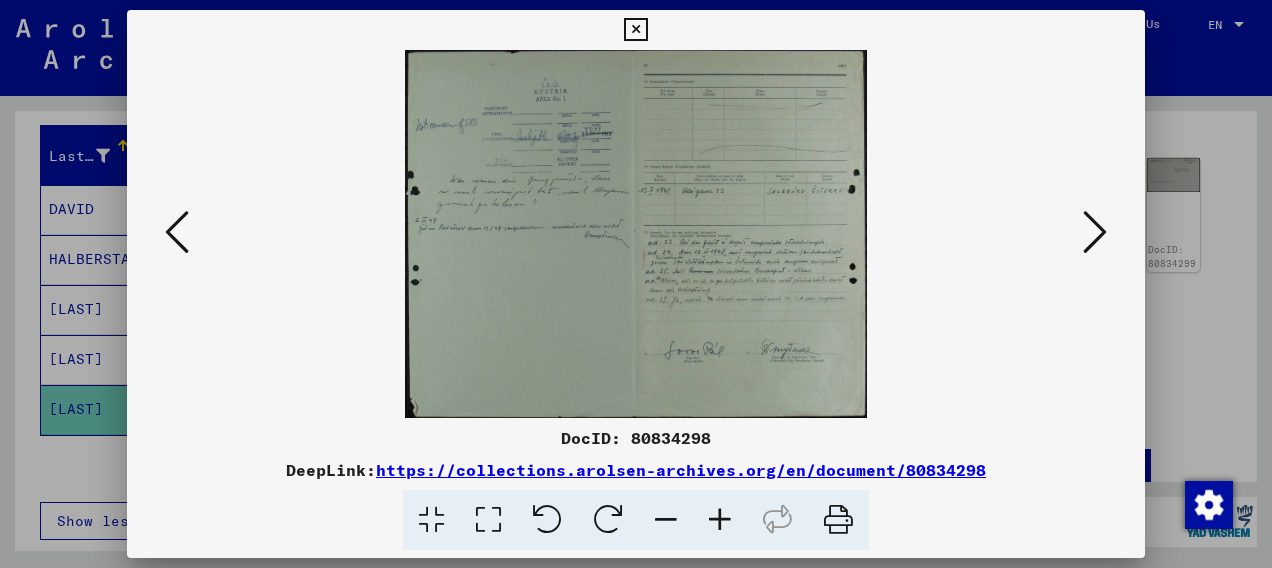 scroll, scrollTop: 0, scrollLeft: 0, axis: both 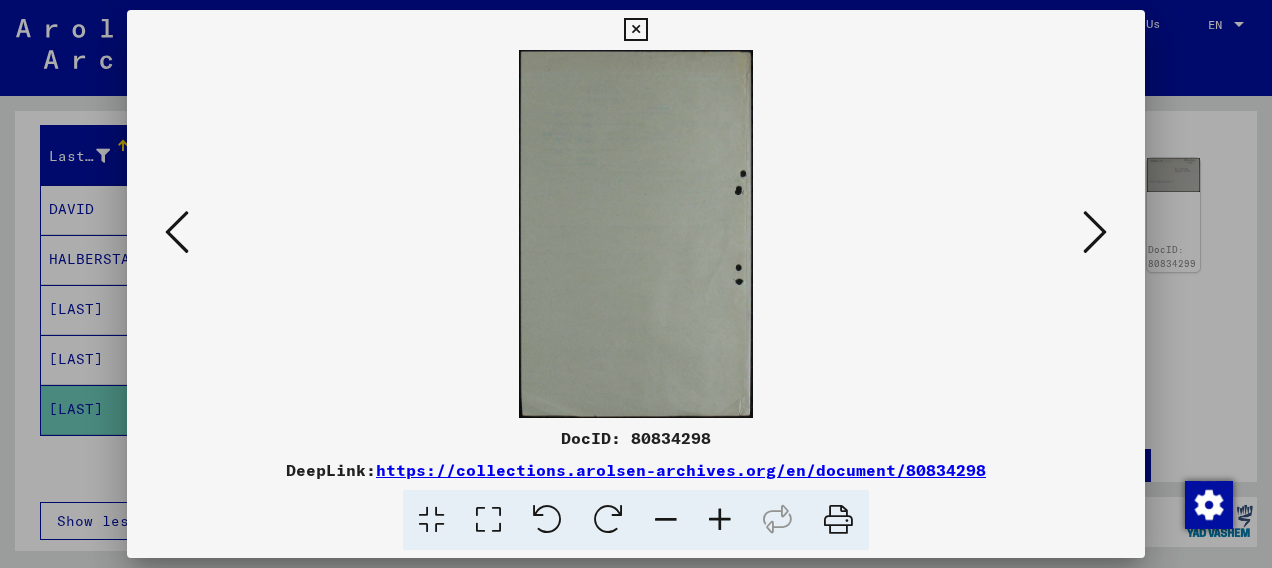 click at bounding box center (1095, 232) 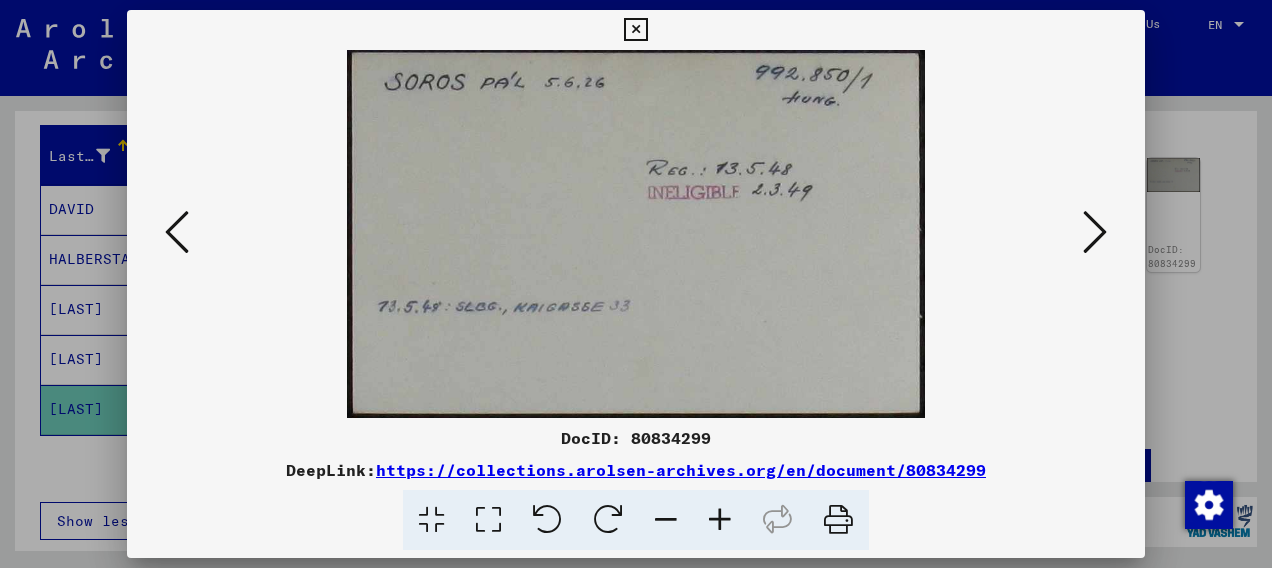 click at bounding box center [1095, 232] 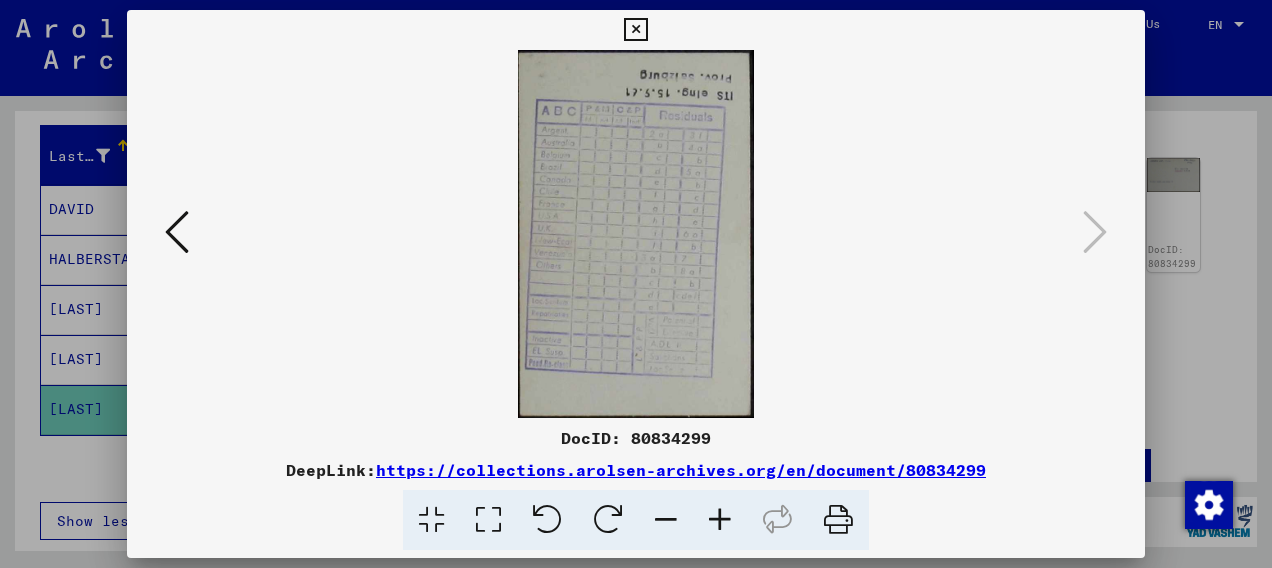 click at bounding box center [635, 30] 